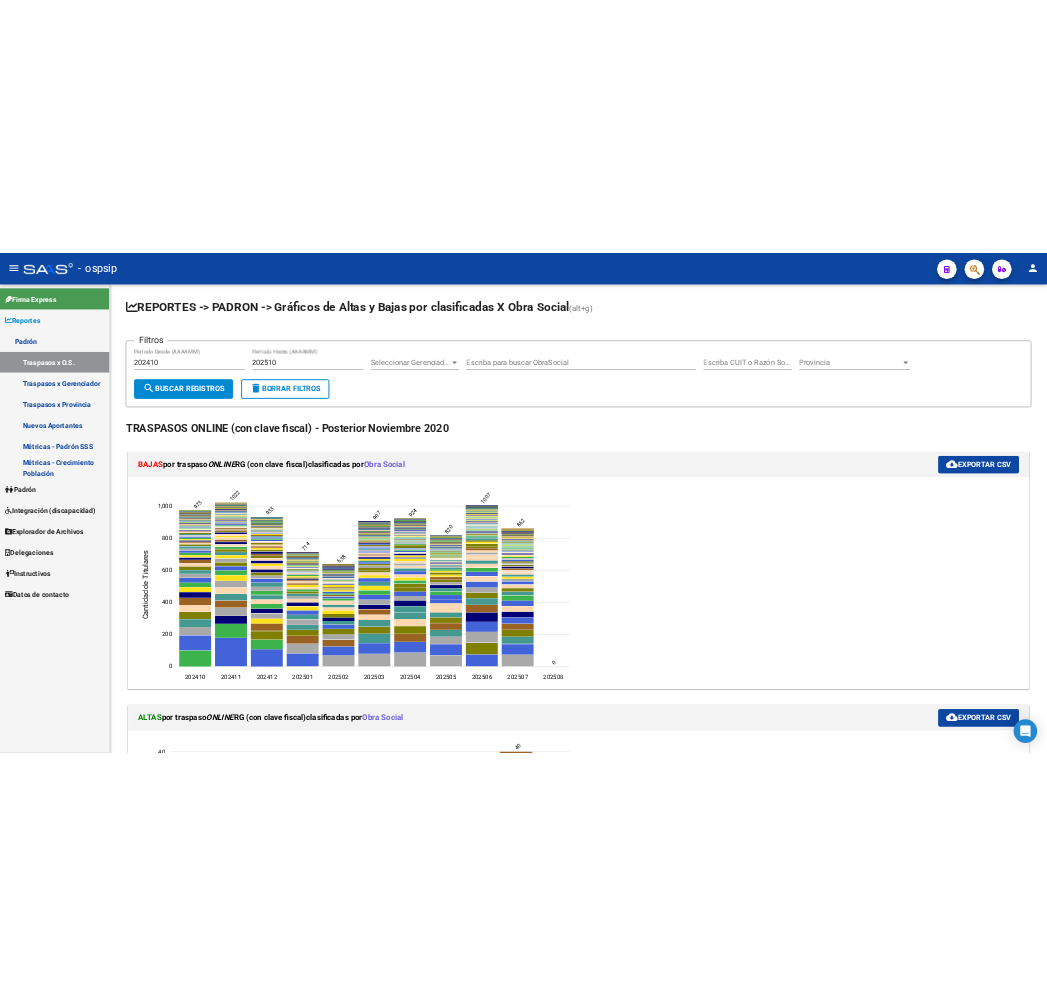 scroll, scrollTop: 0, scrollLeft: 0, axis: both 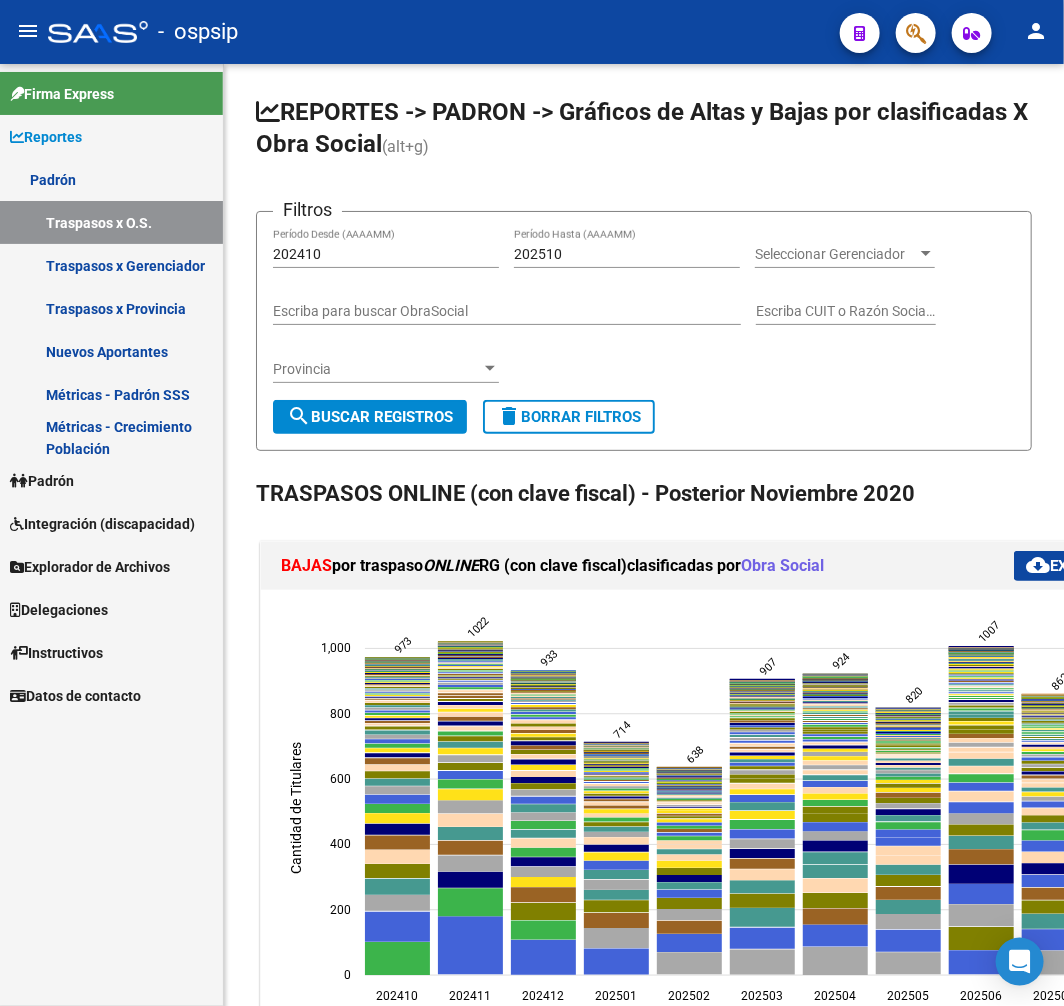 click on "Padrón" at bounding box center [111, 480] 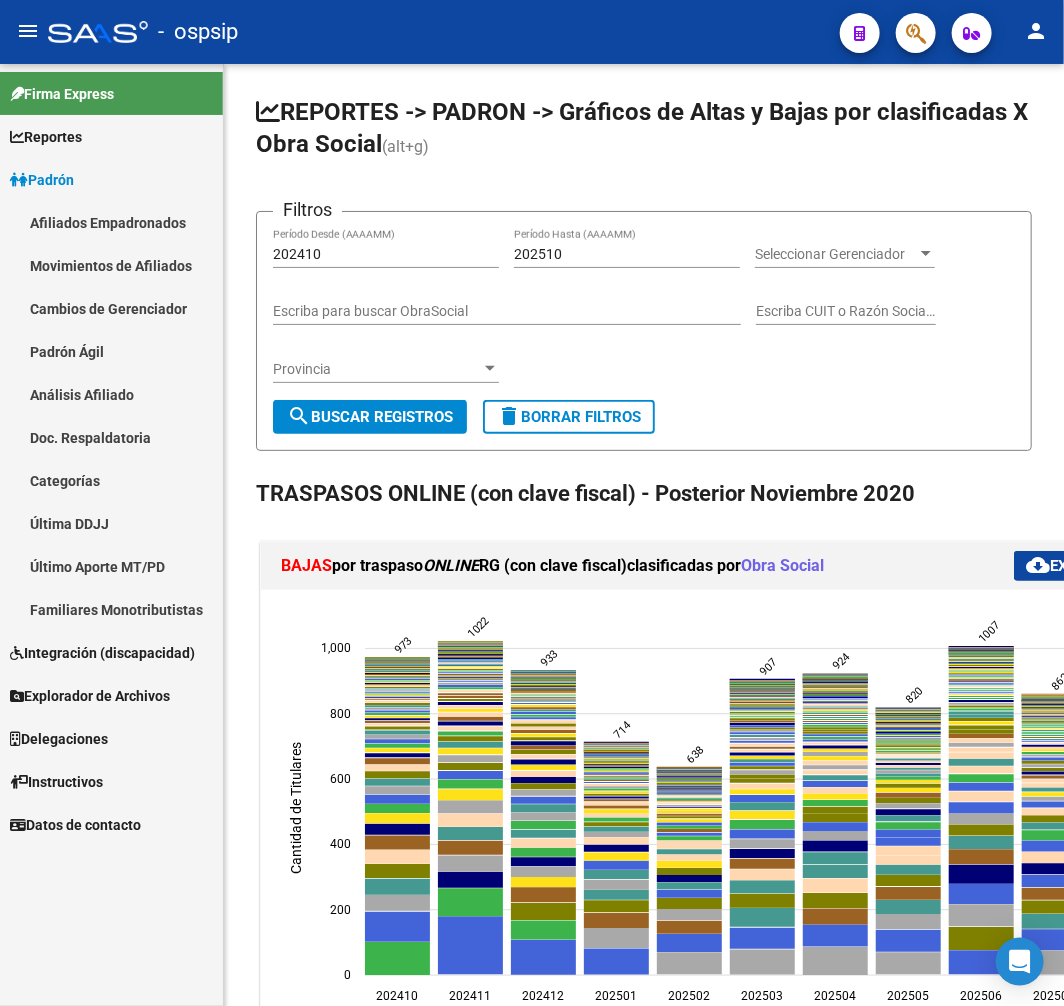 click on "Afiliados Empadronados" at bounding box center (111, 222) 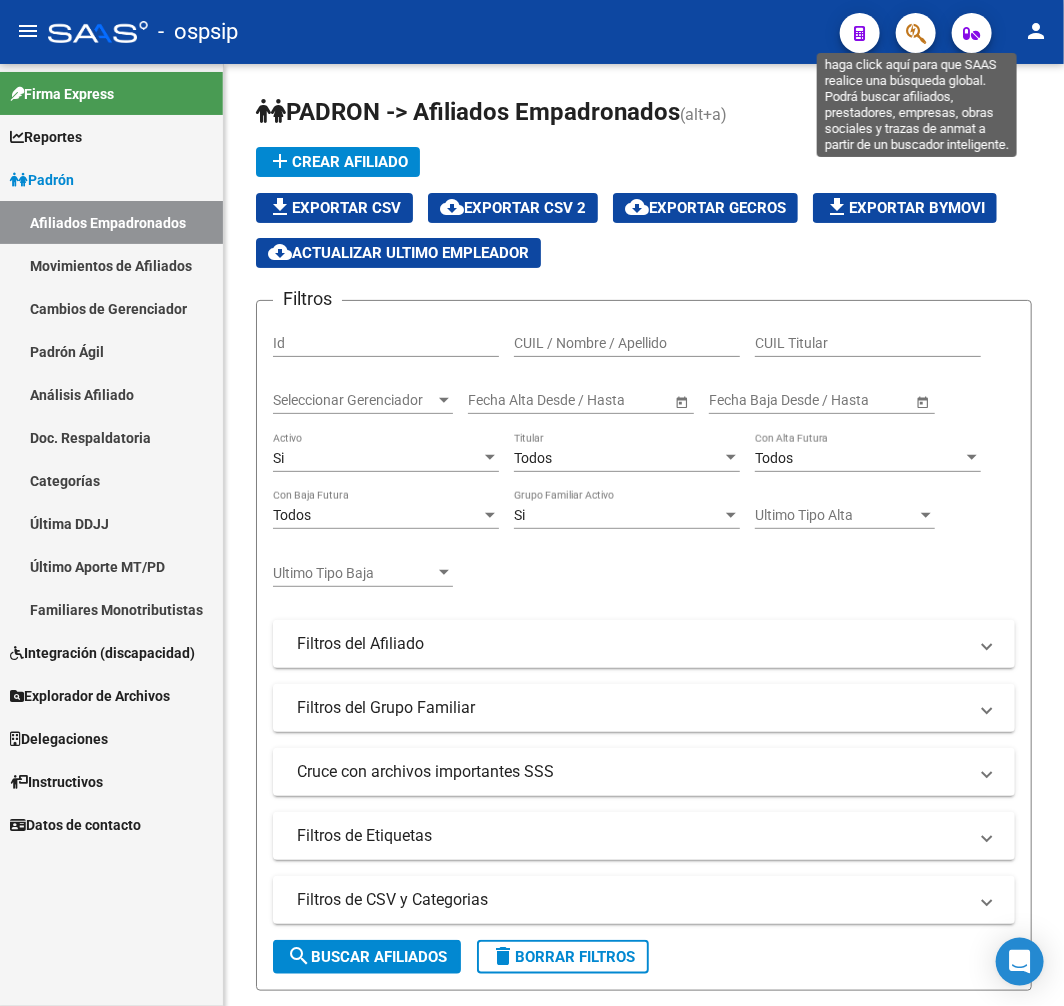 click 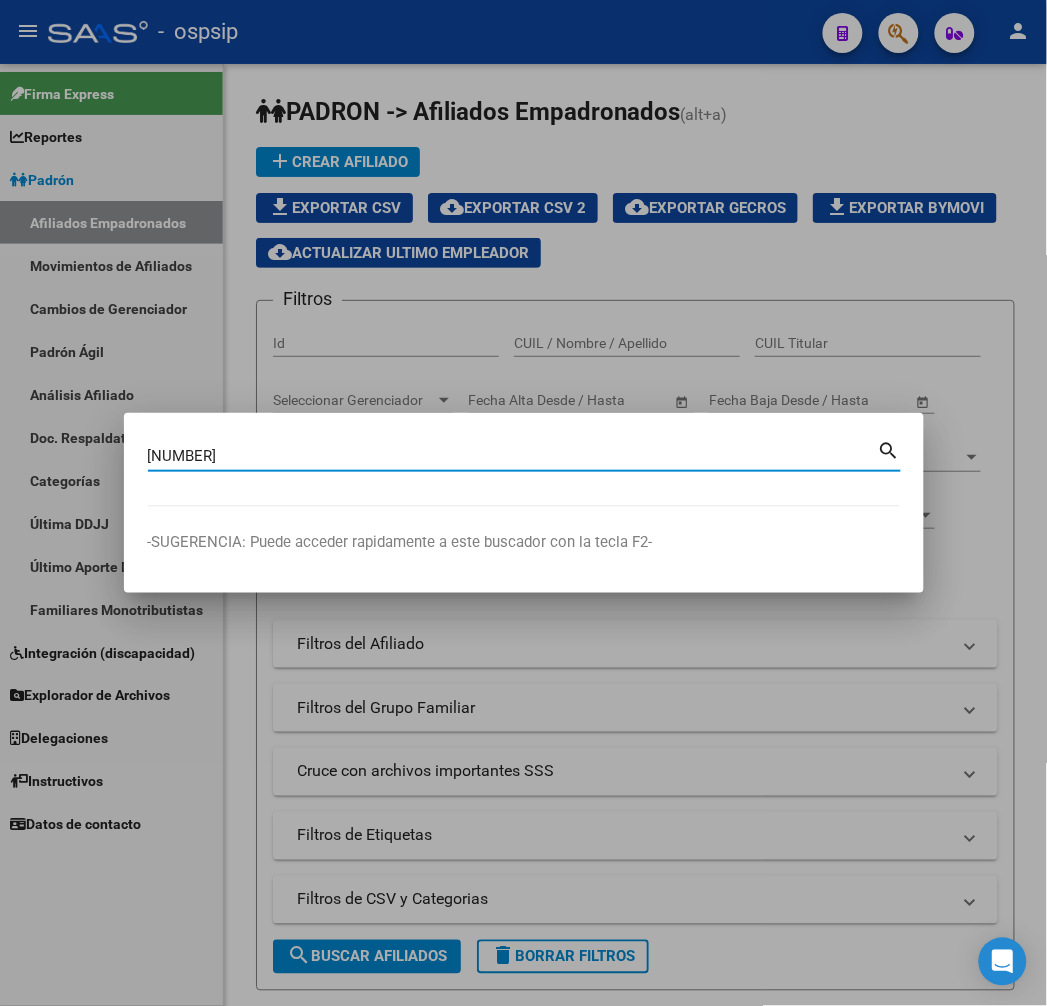 type on "[NUMBER]" 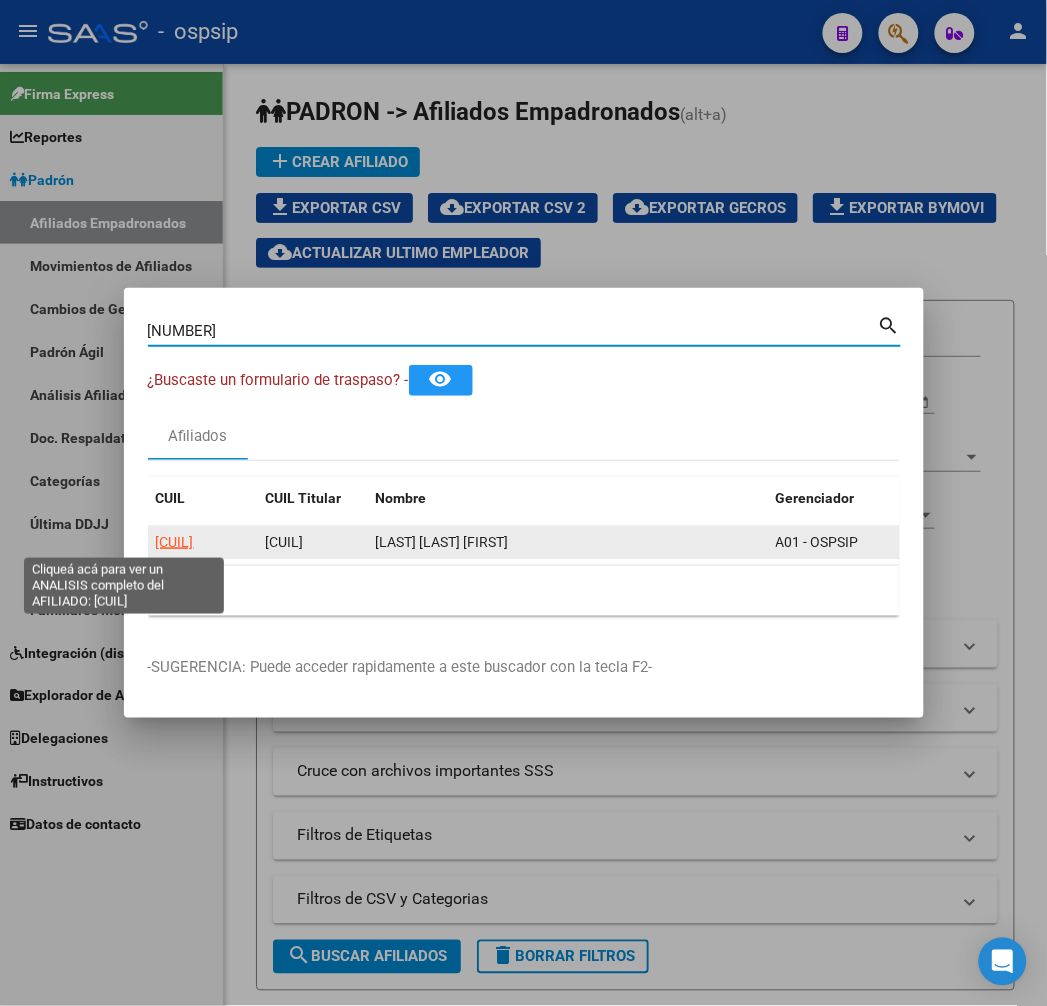 click on "[CUIL]" 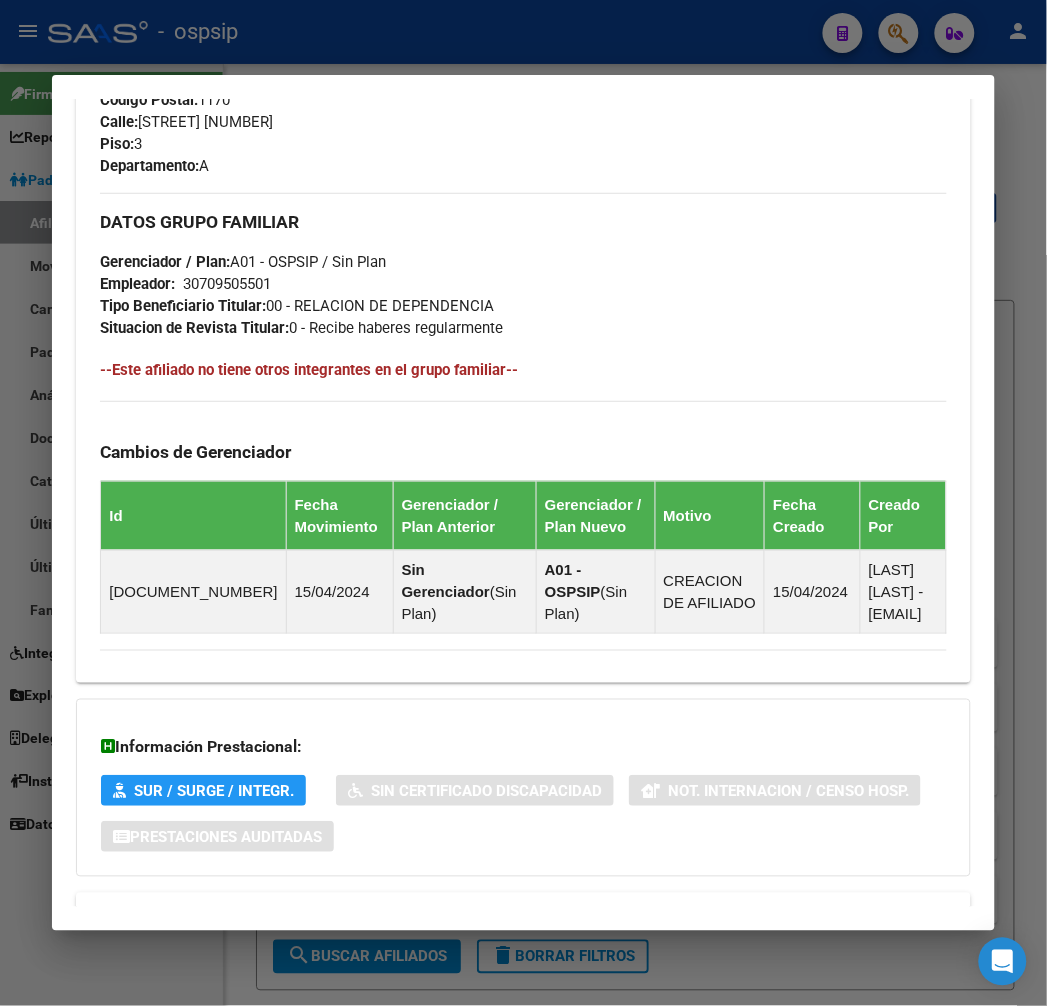 scroll, scrollTop: 1123, scrollLeft: 0, axis: vertical 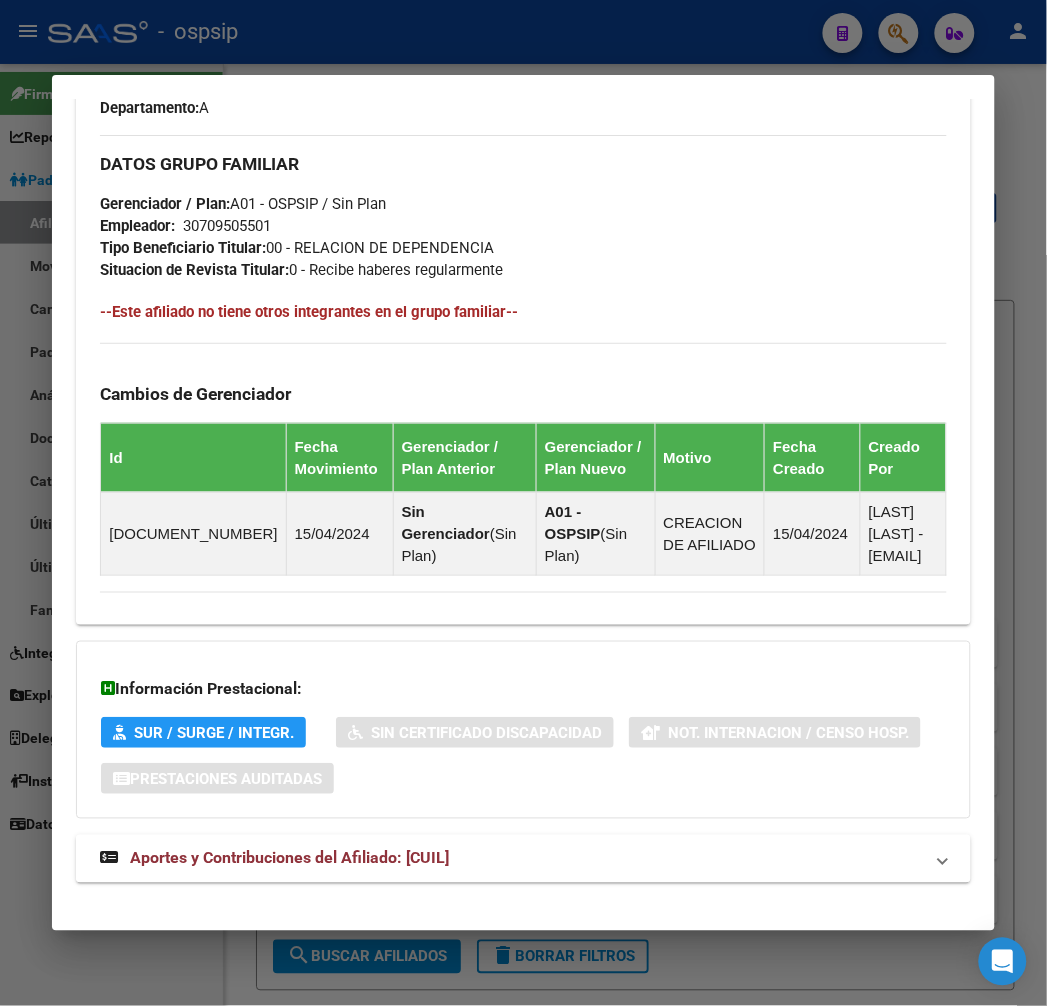 click on "Aportes y Contribuciones del Afiliado: [CUIL]" at bounding box center [511, 859] 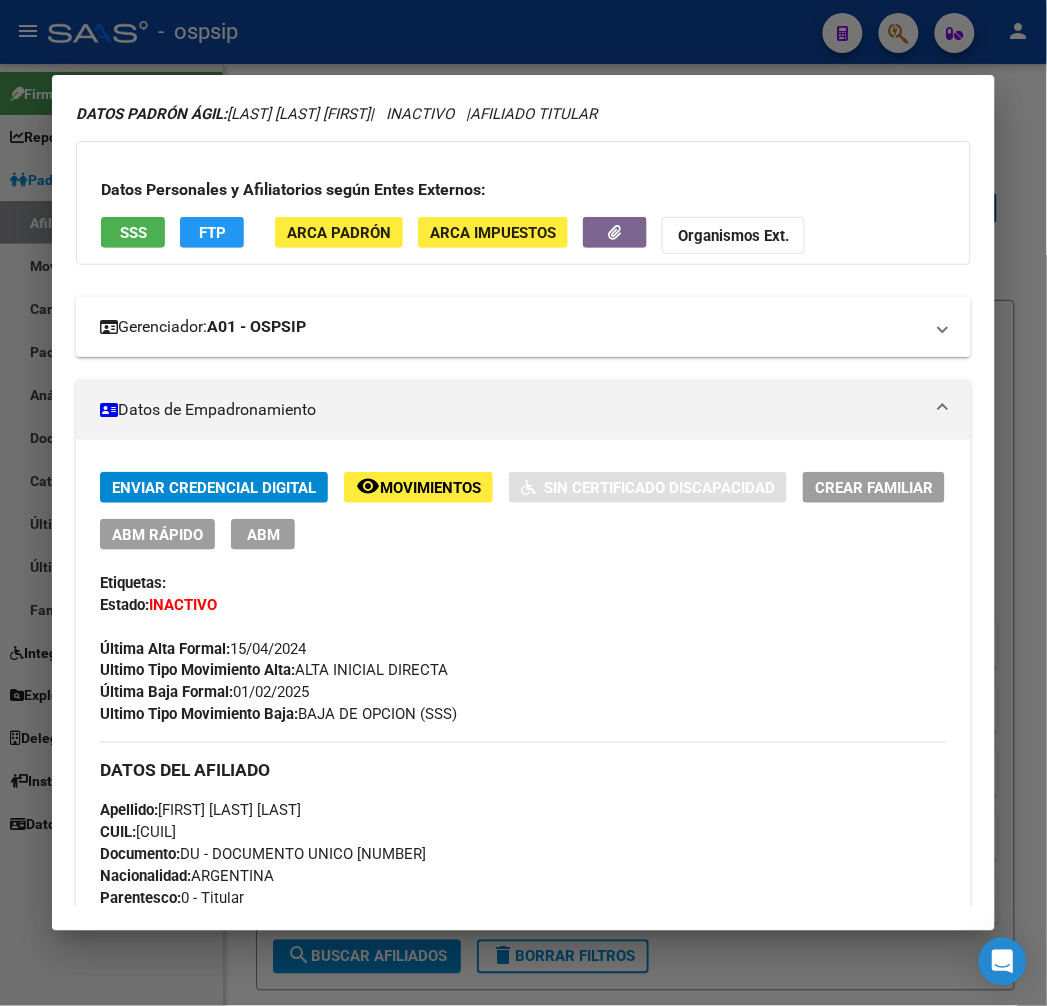 scroll, scrollTop: 0, scrollLeft: 0, axis: both 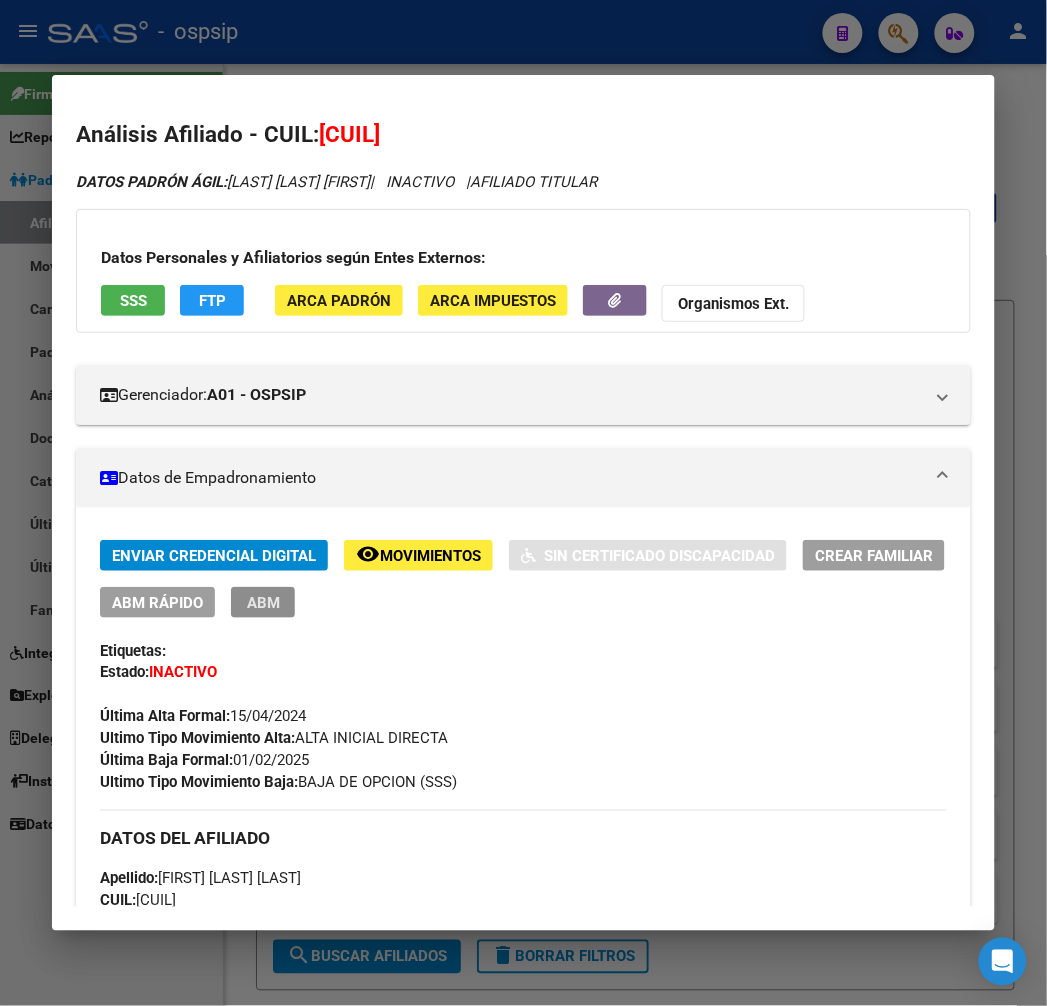click on "ABM" at bounding box center (263, 602) 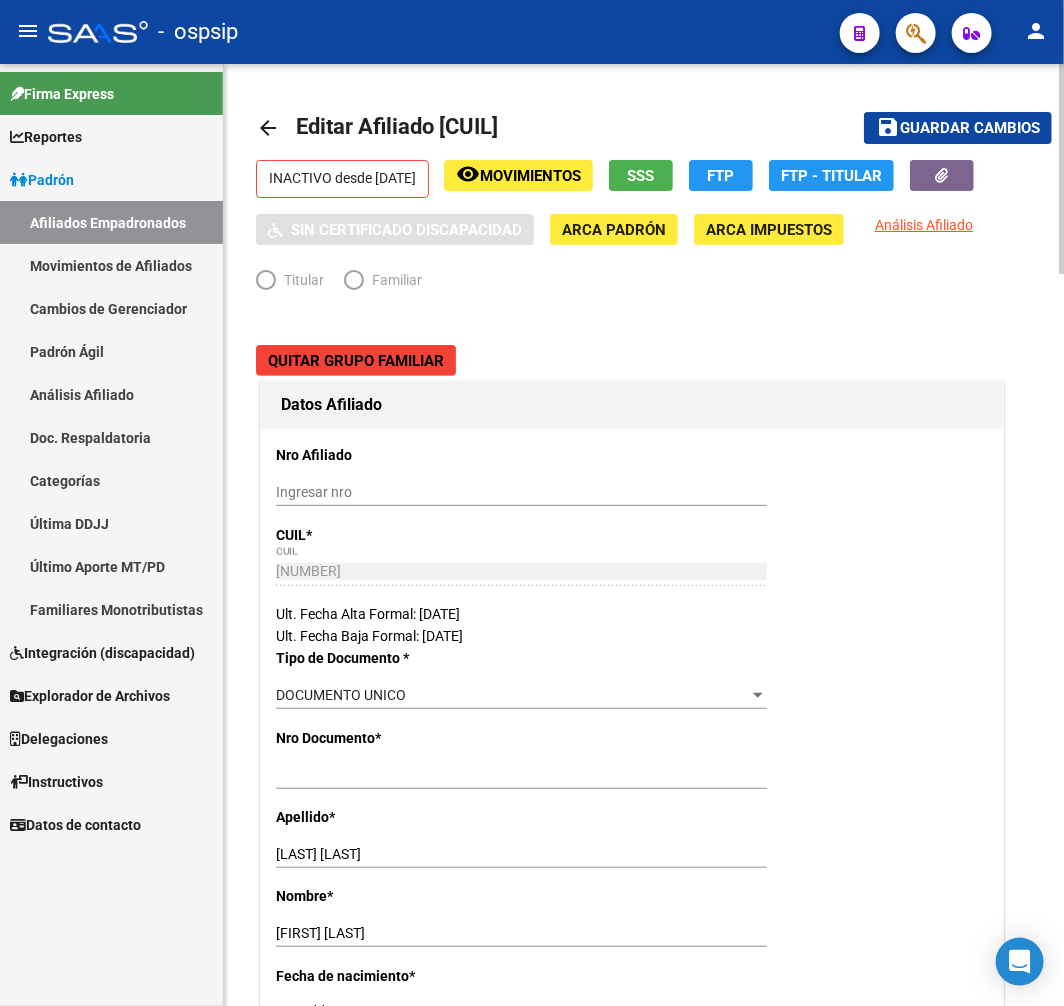 radio on "true" 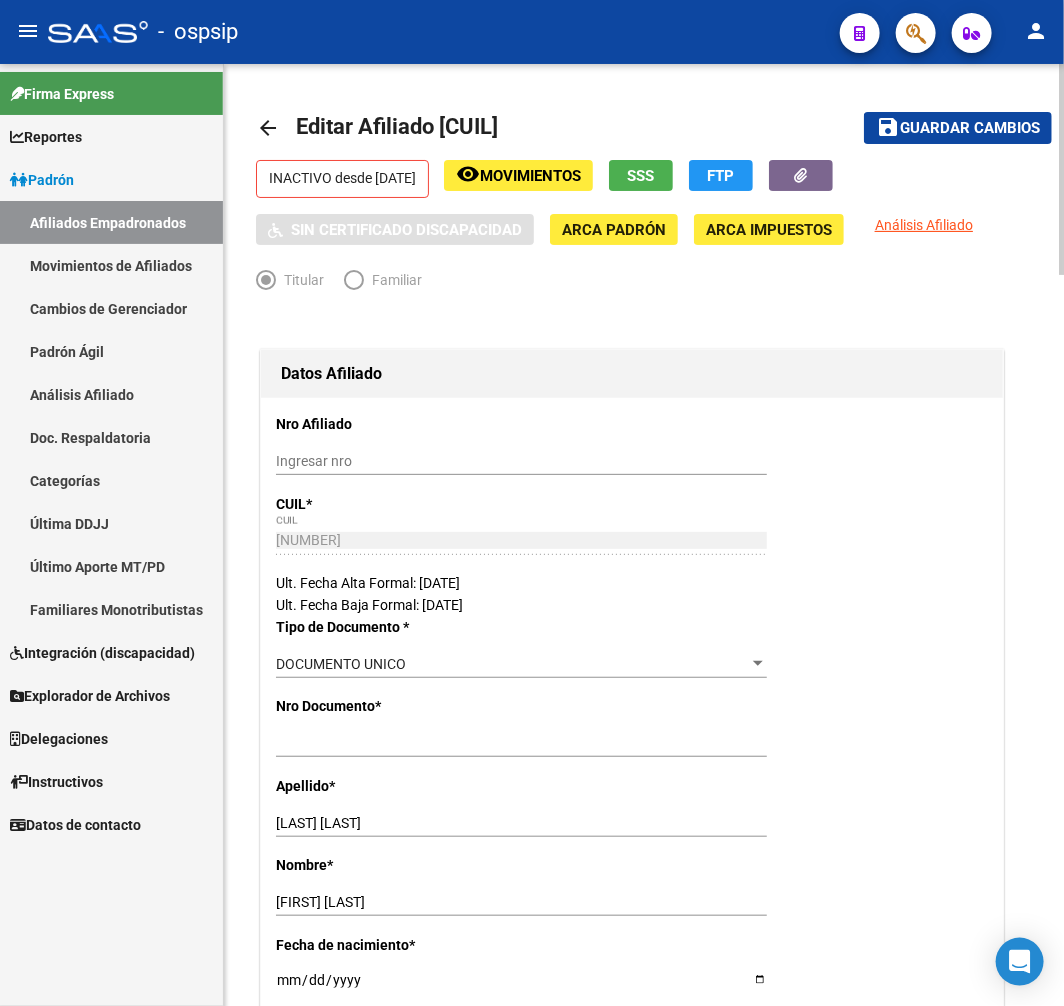 click on "FTP" 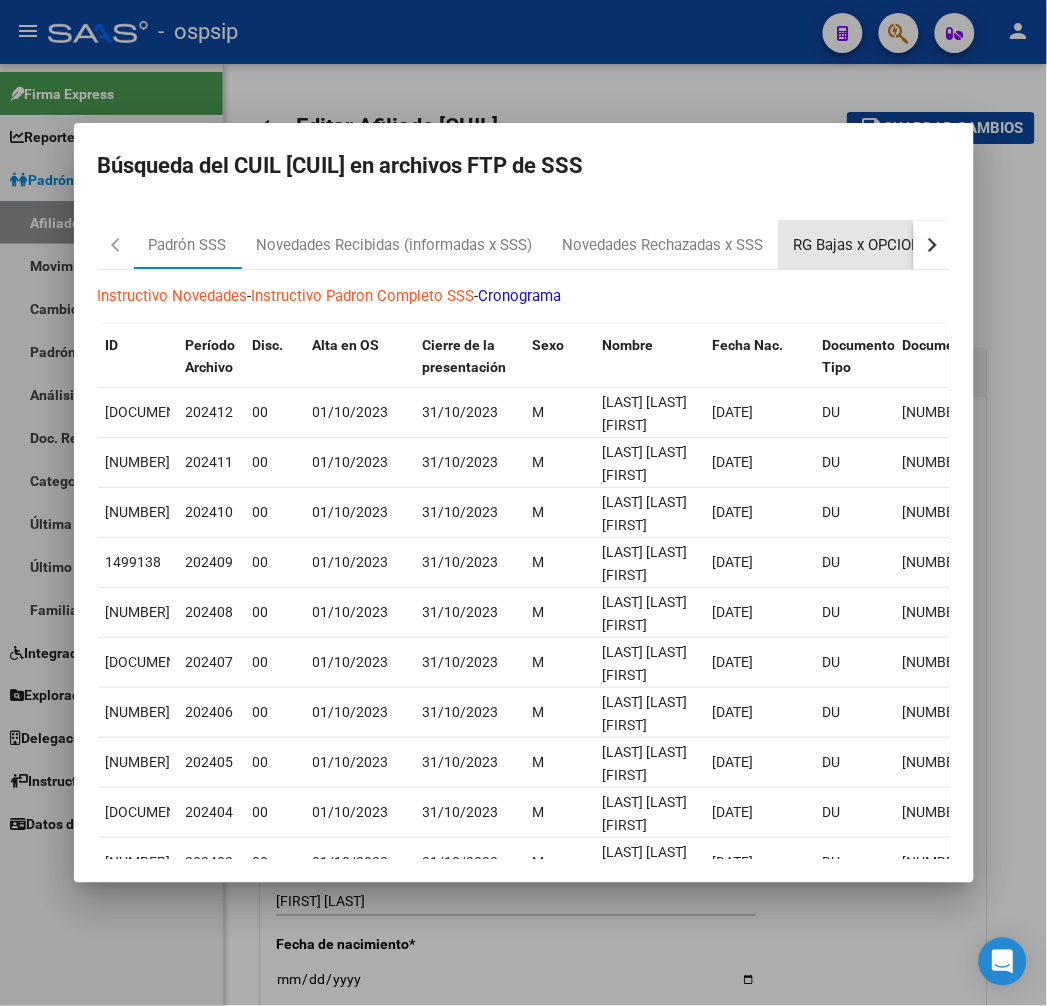 click on "RG Bajas x OPCION ONLINE (ARCA)" at bounding box center [913, 245] 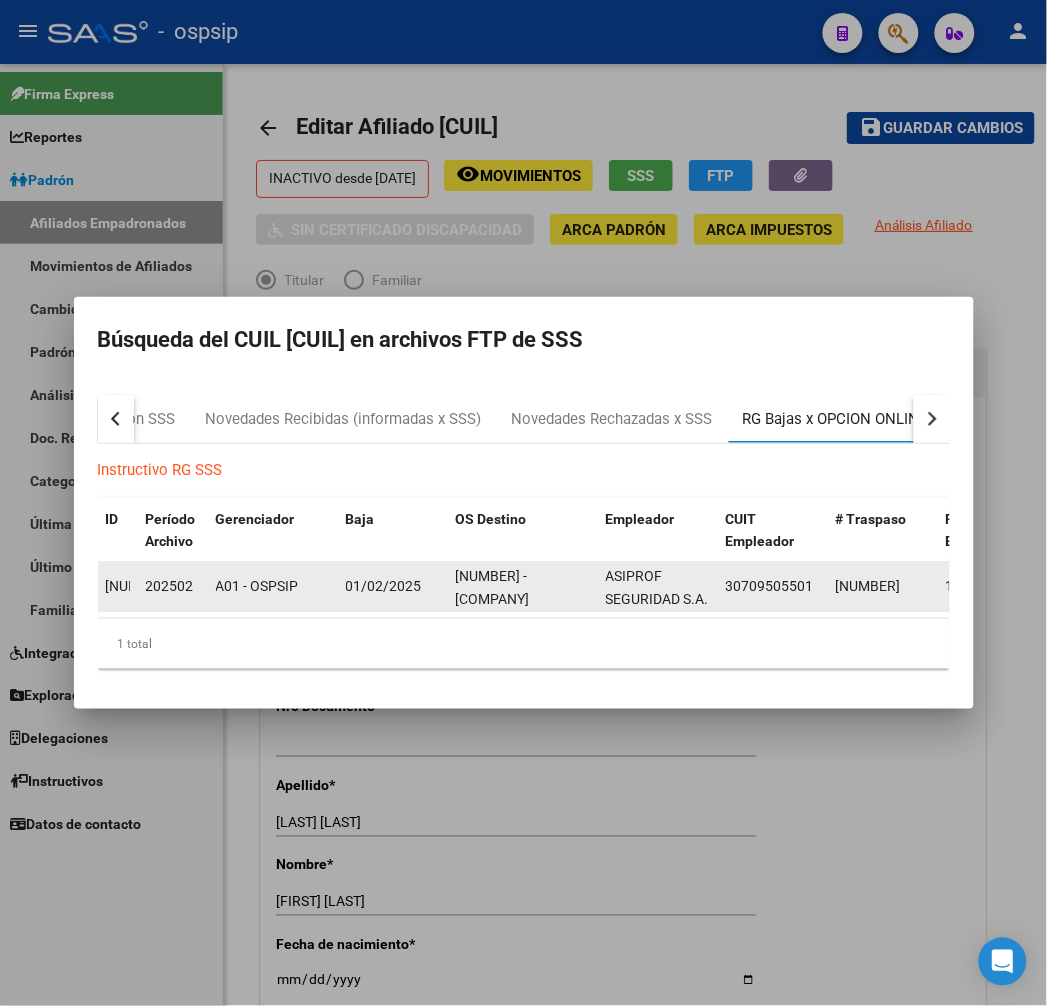 scroll, scrollTop: 71, scrollLeft: 0, axis: vertical 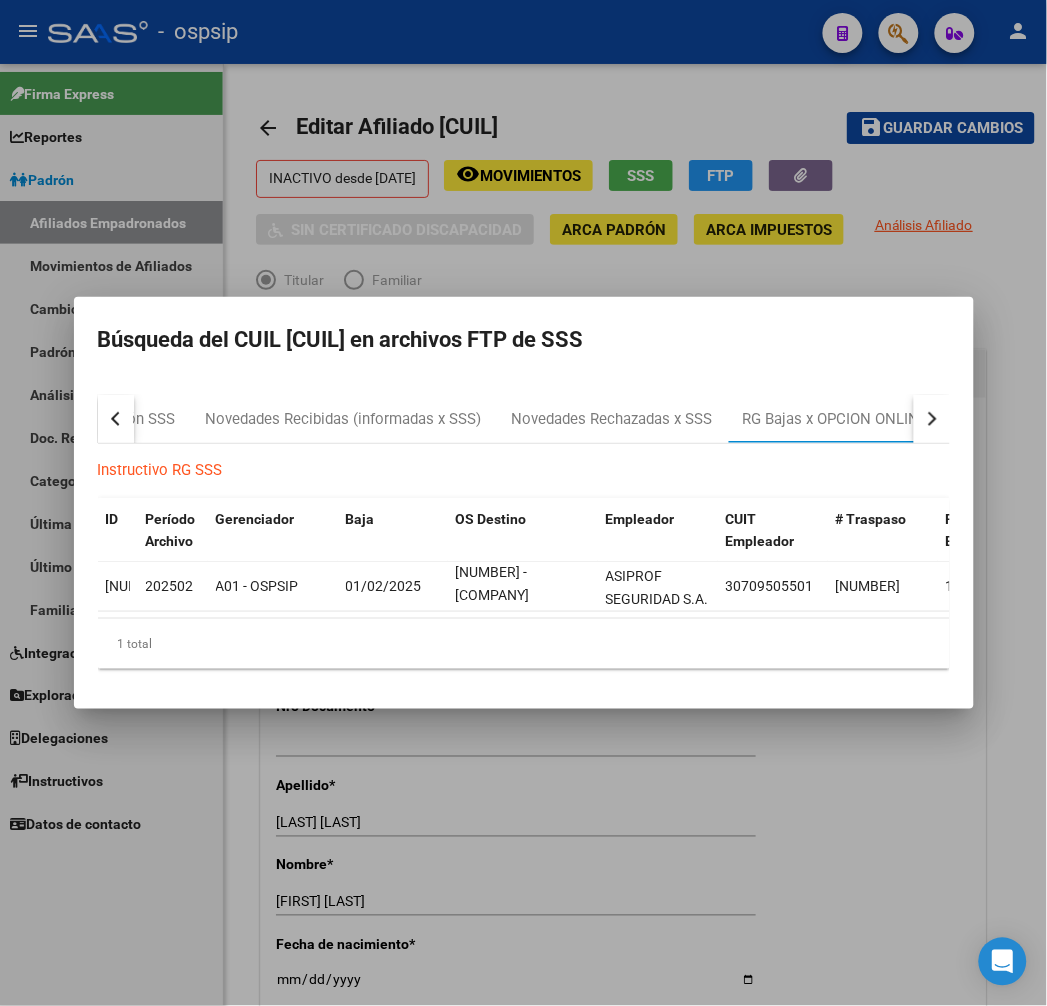 drag, startPoint x: 656, startPoint y: 924, endPoint x: 64, endPoint y: 731, distance: 622.666 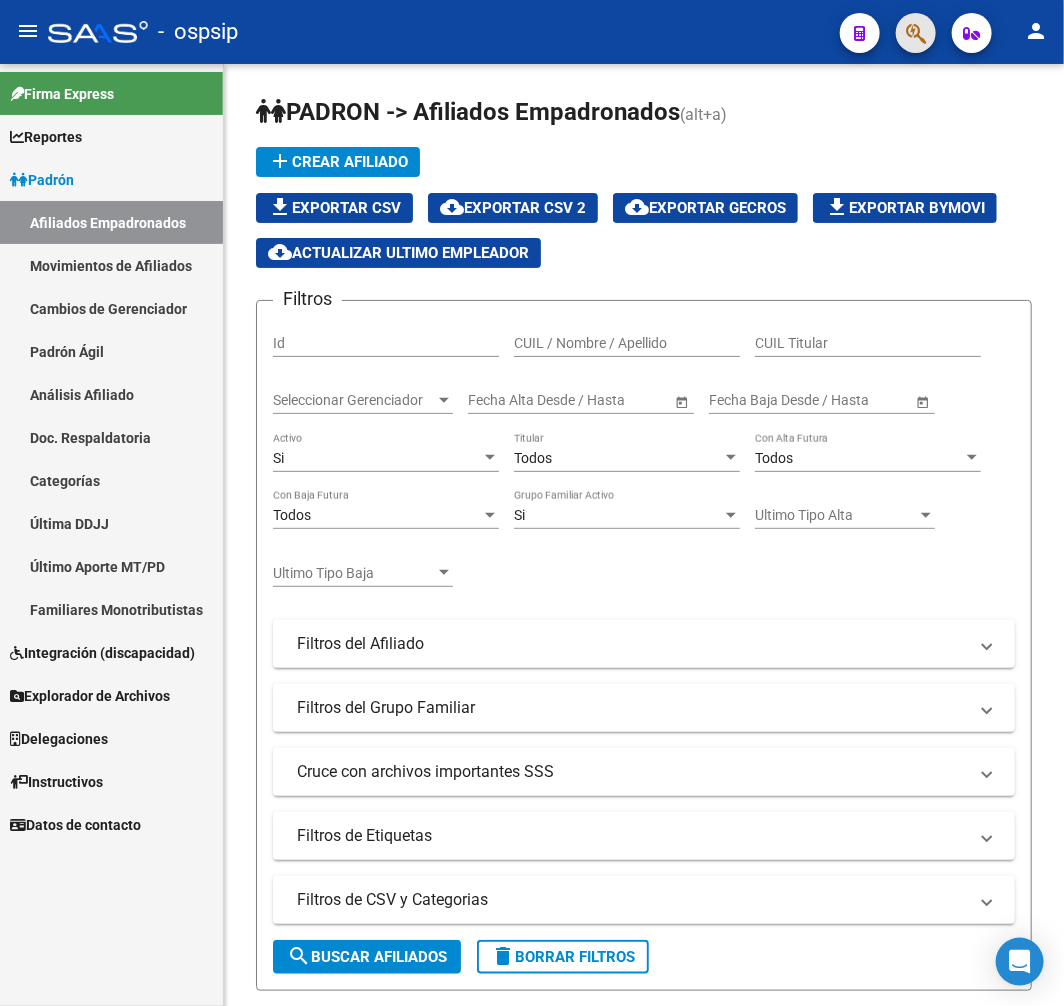 click 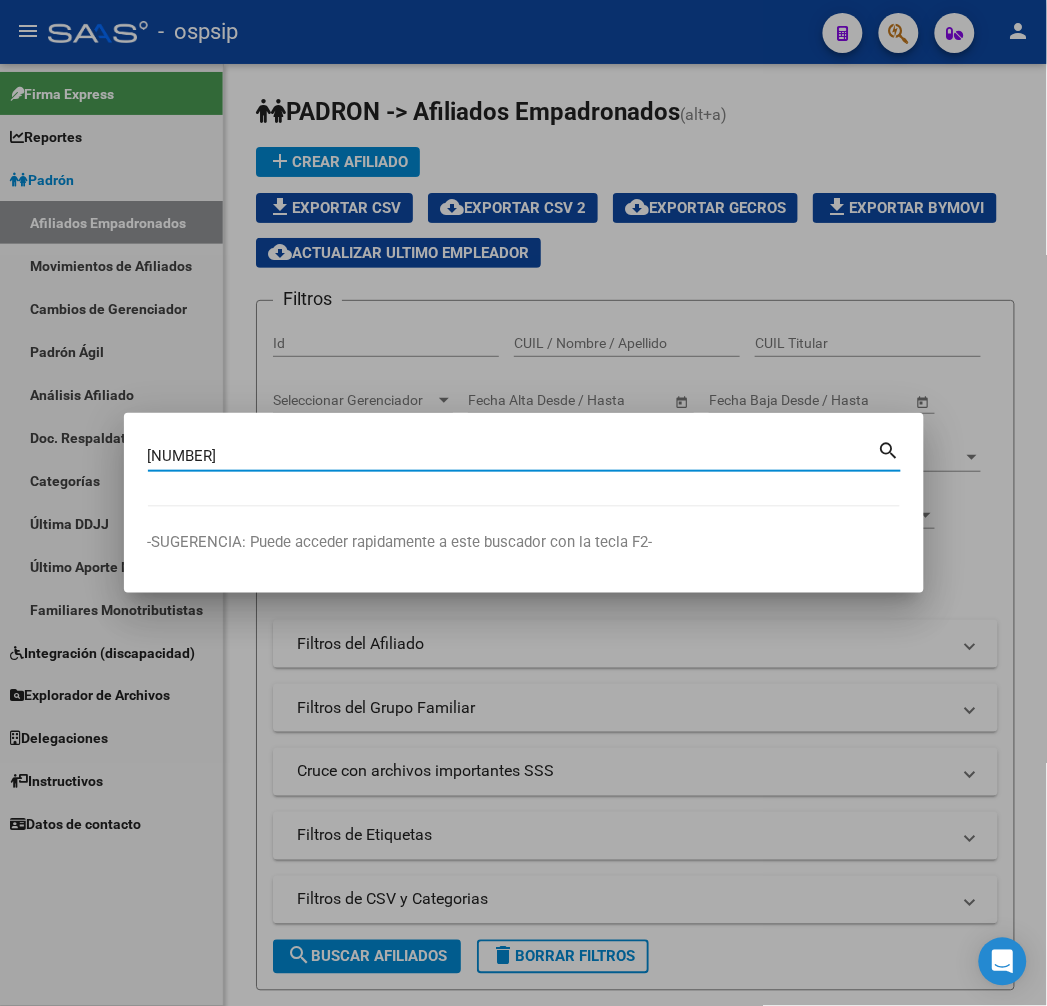 type on "[NUMBER]" 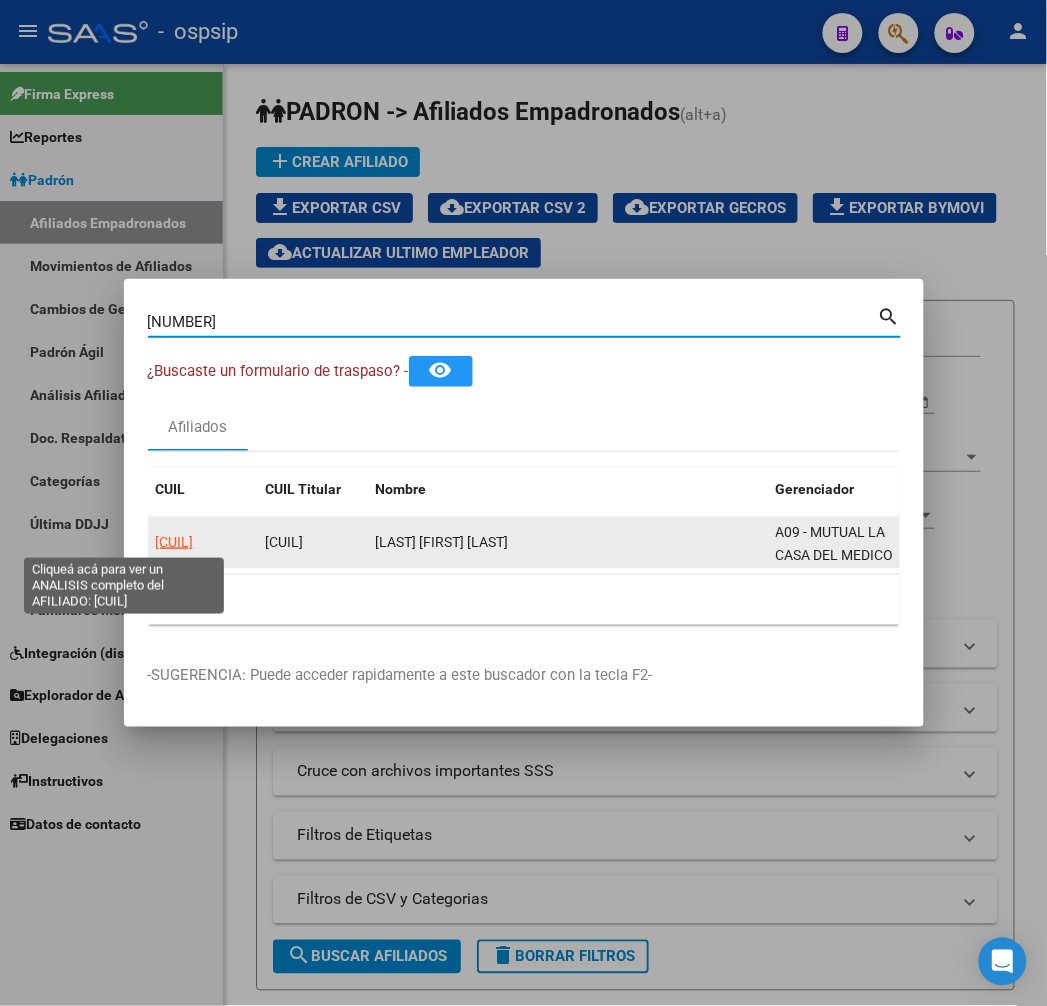 click on "[CUIL]" 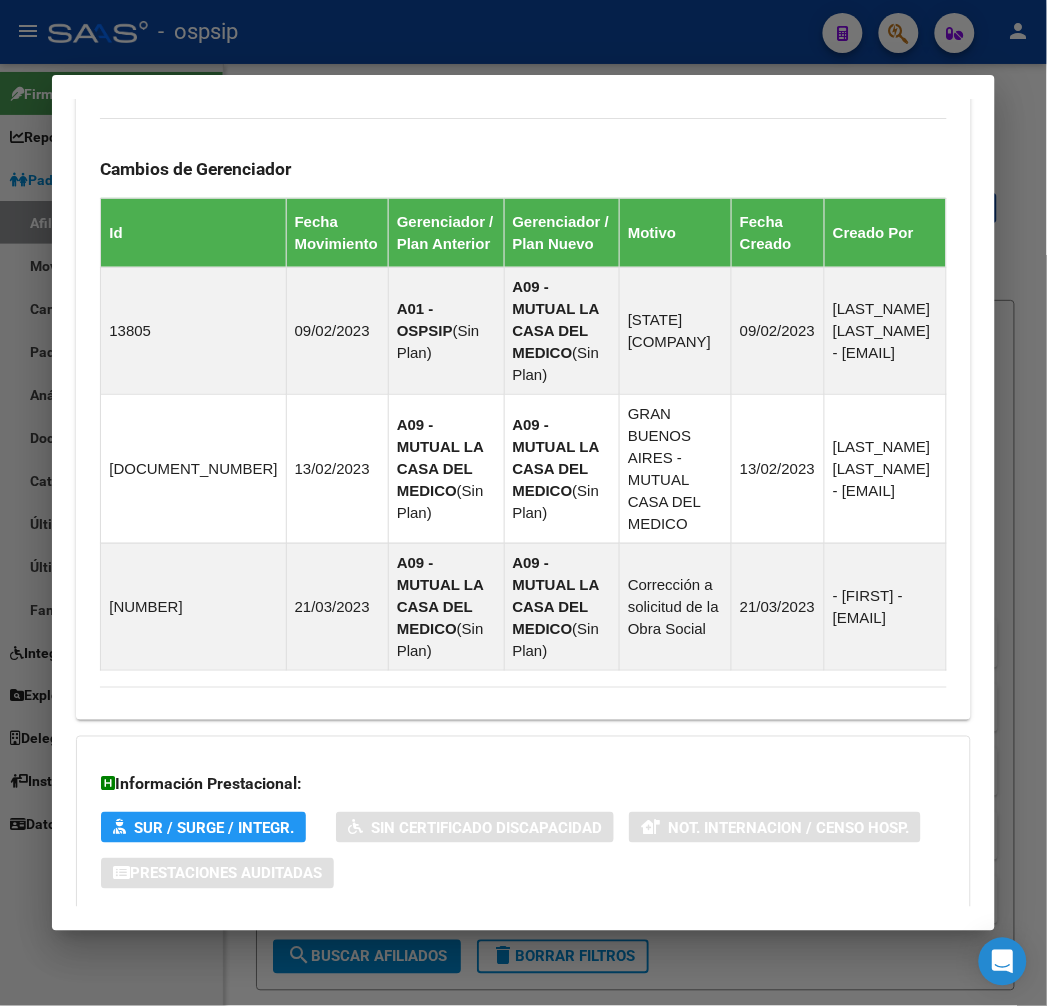 scroll, scrollTop: 1326, scrollLeft: 0, axis: vertical 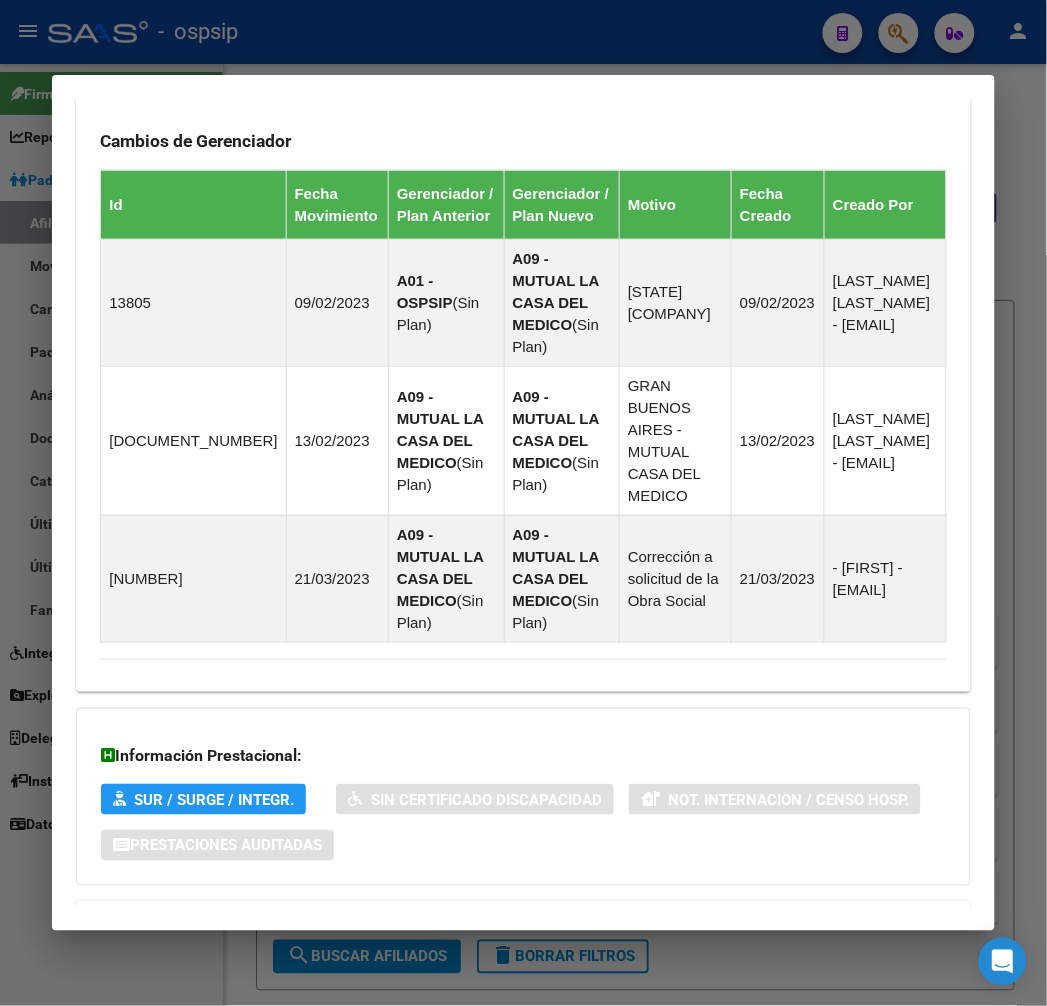 click on "Aportes y Contribuciones del Afiliado: [CUIL]" at bounding box center (511, 926) 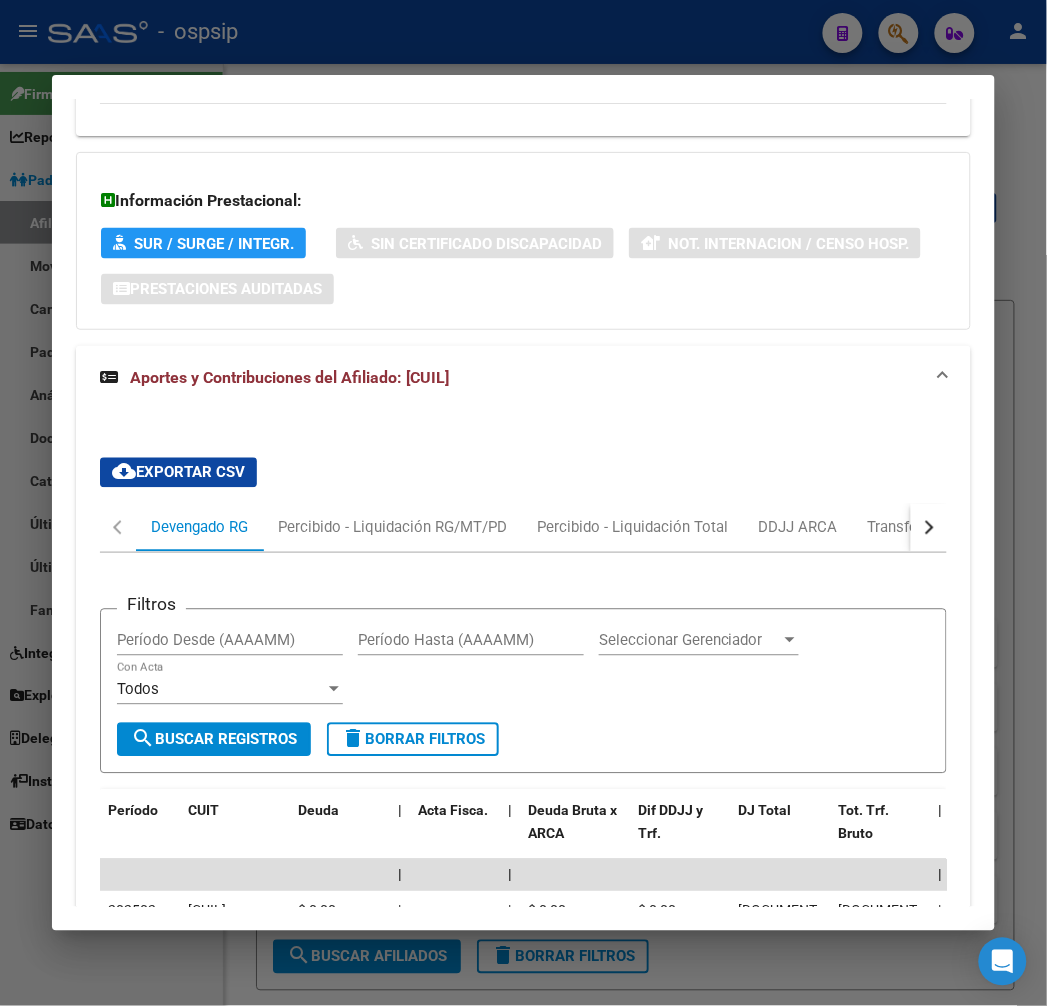 scroll, scrollTop: 2111, scrollLeft: 0, axis: vertical 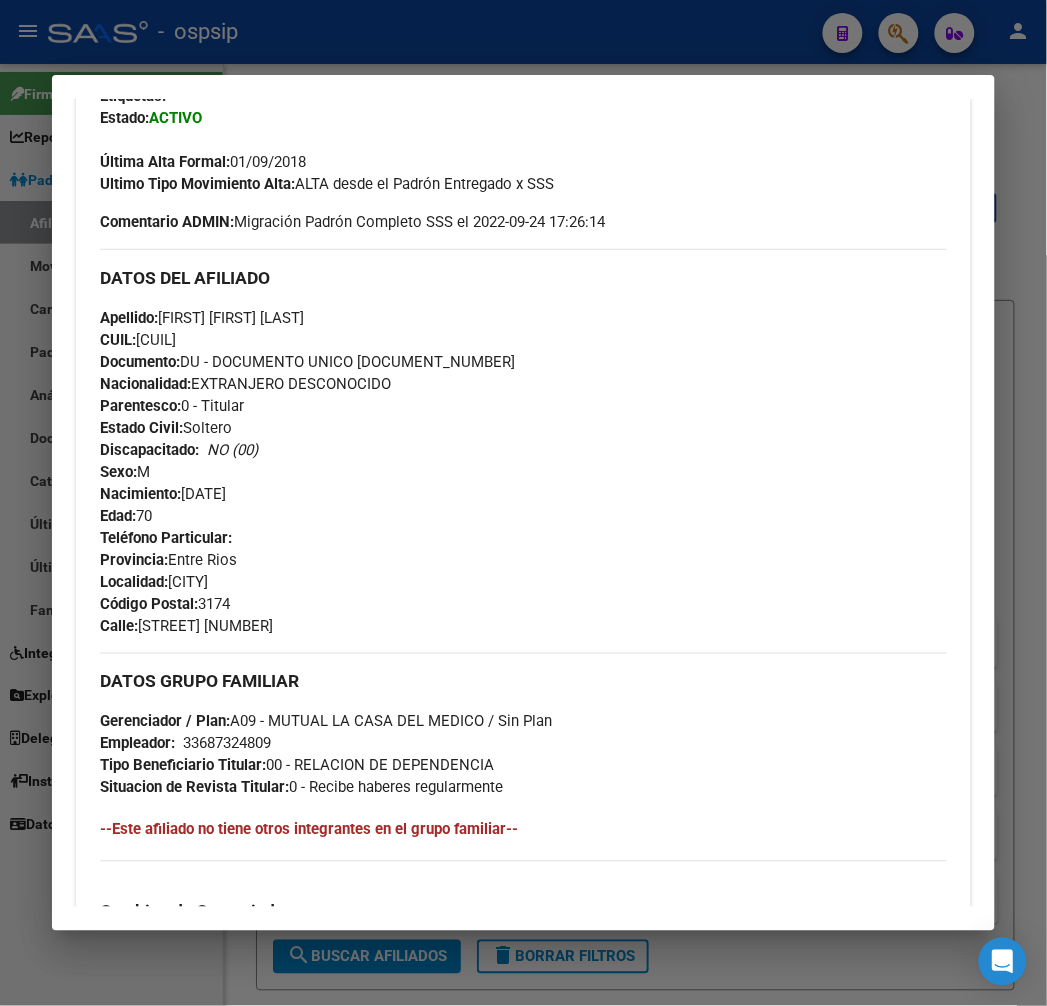 click at bounding box center (523, 503) 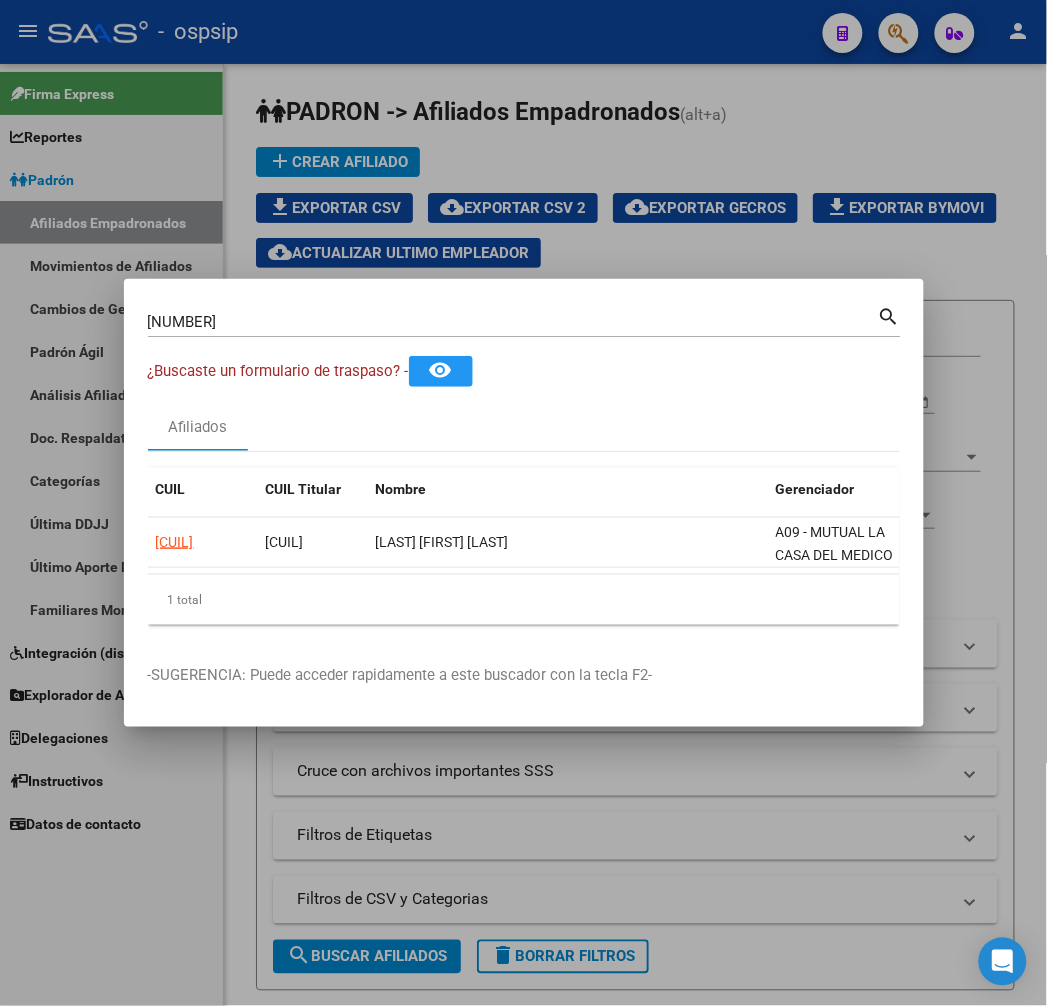 drag, startPoint x: 458, startPoint y: 35, endPoint x: 635, endPoint y: 243, distance: 273.1172 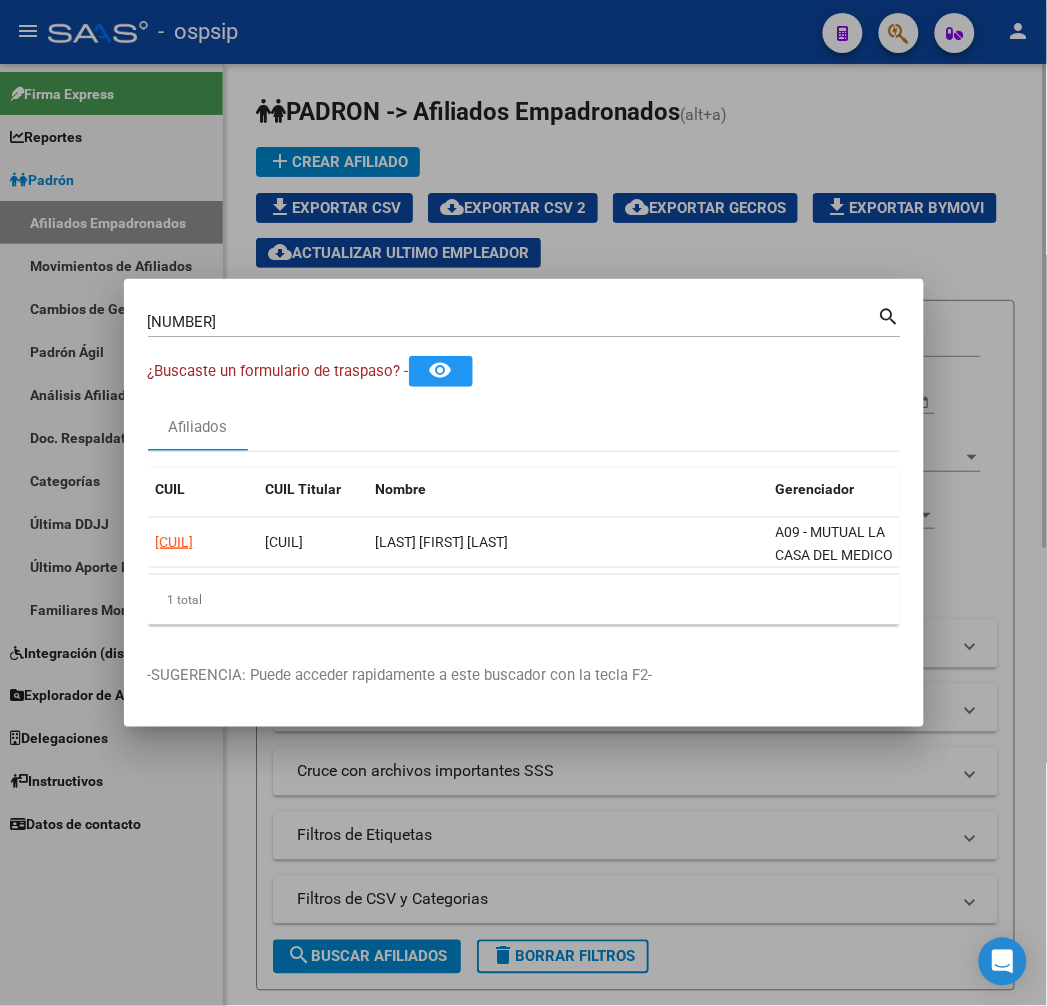 click at bounding box center [523, 503] 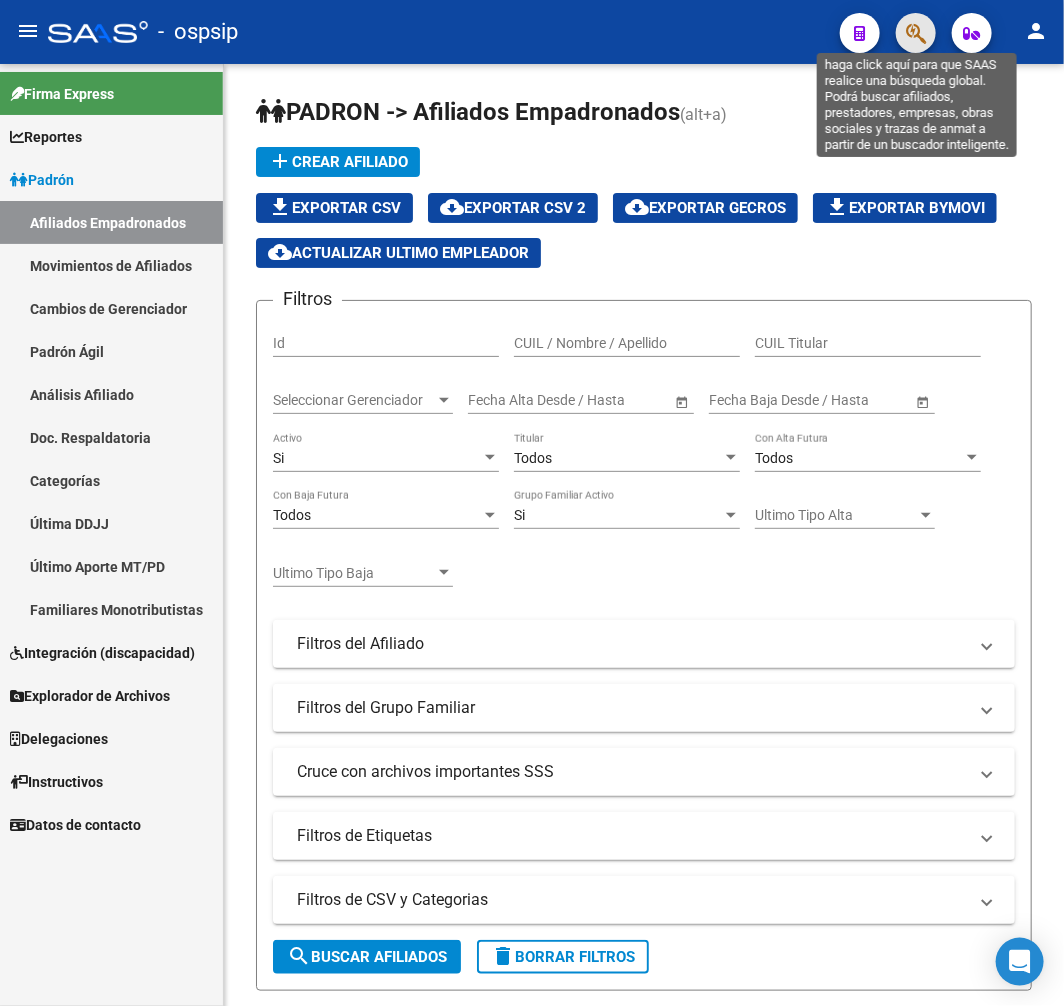 click 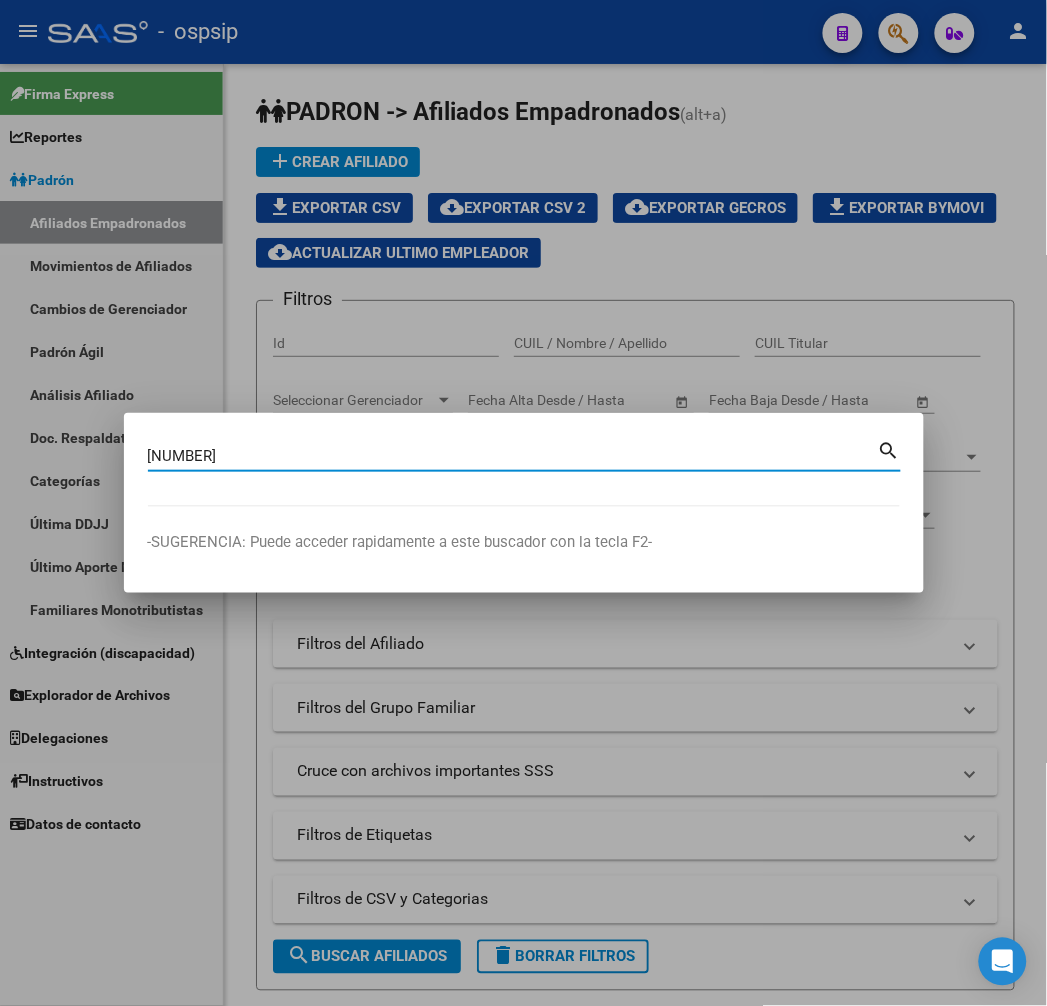 type on "[NUMBER]" 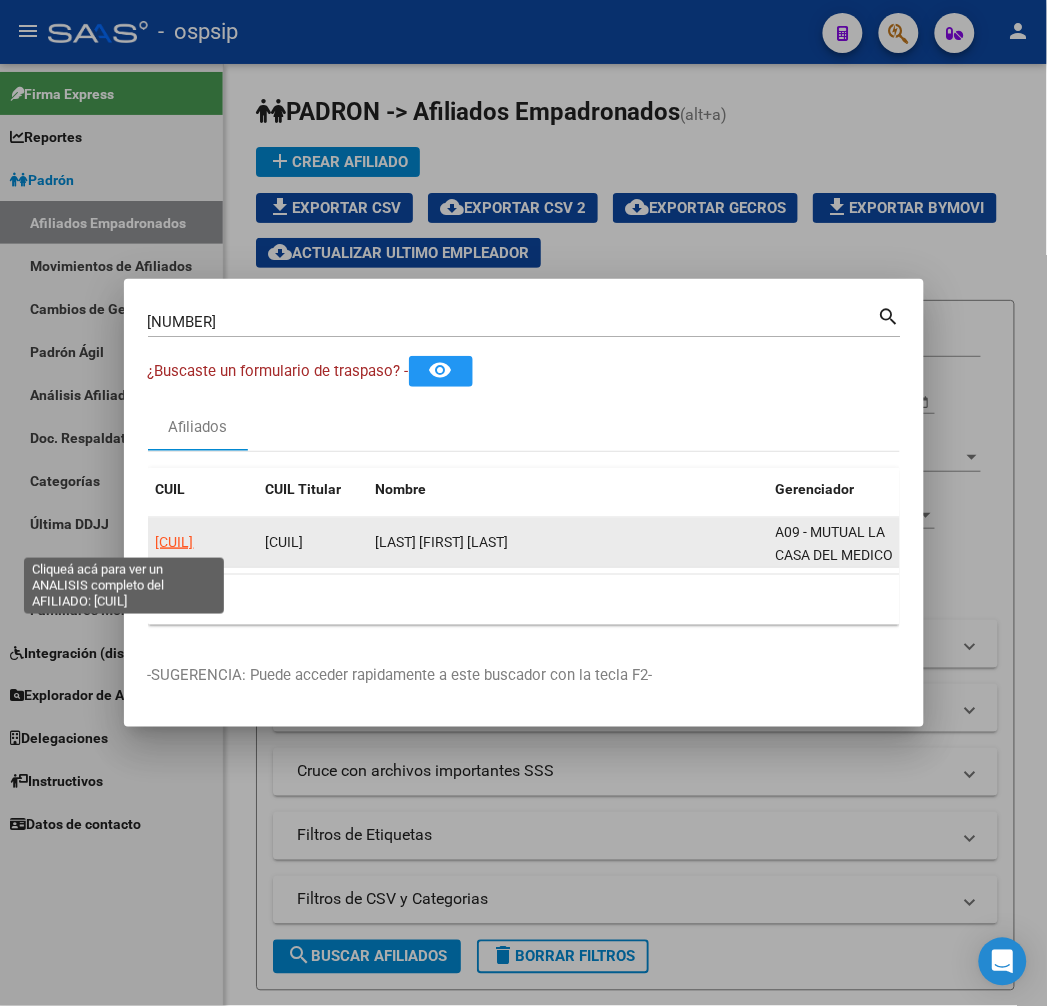click on "[CUIL]" 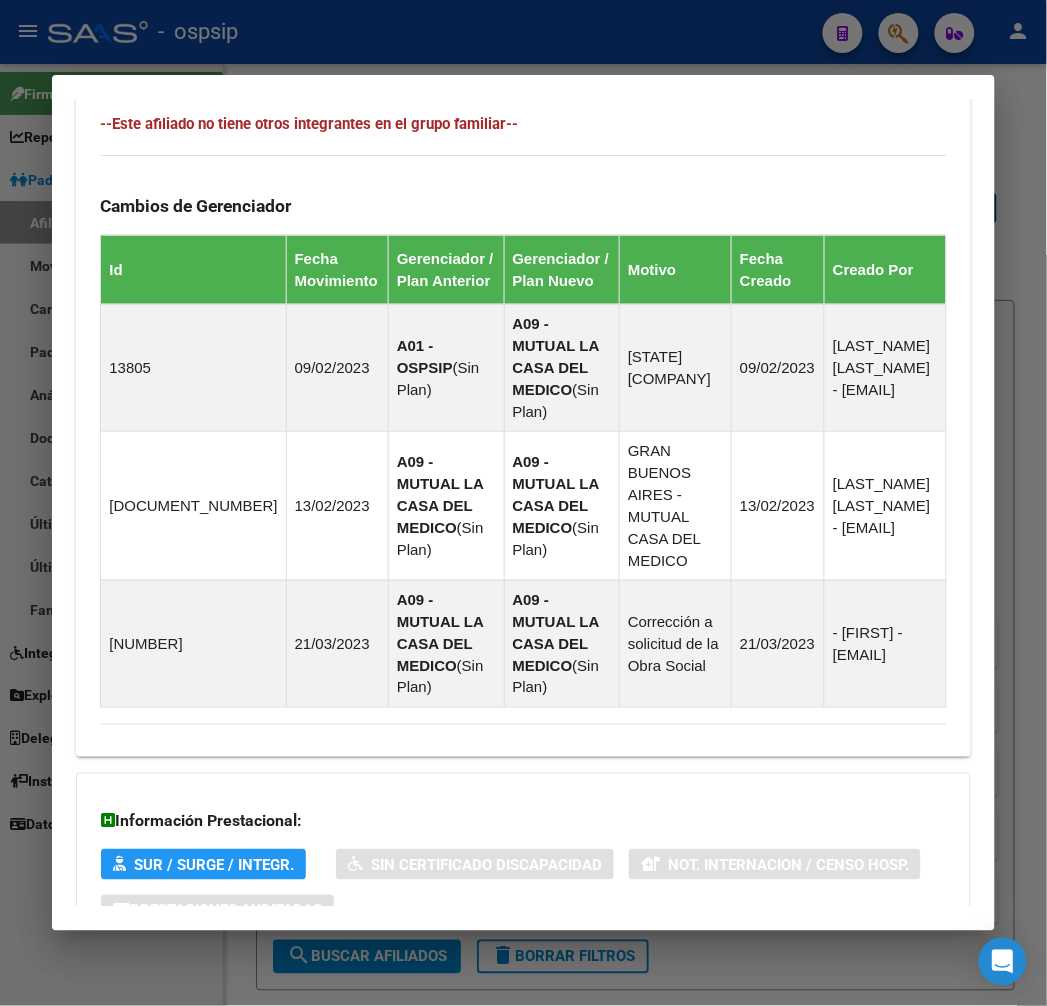 scroll, scrollTop: 1326, scrollLeft: 0, axis: vertical 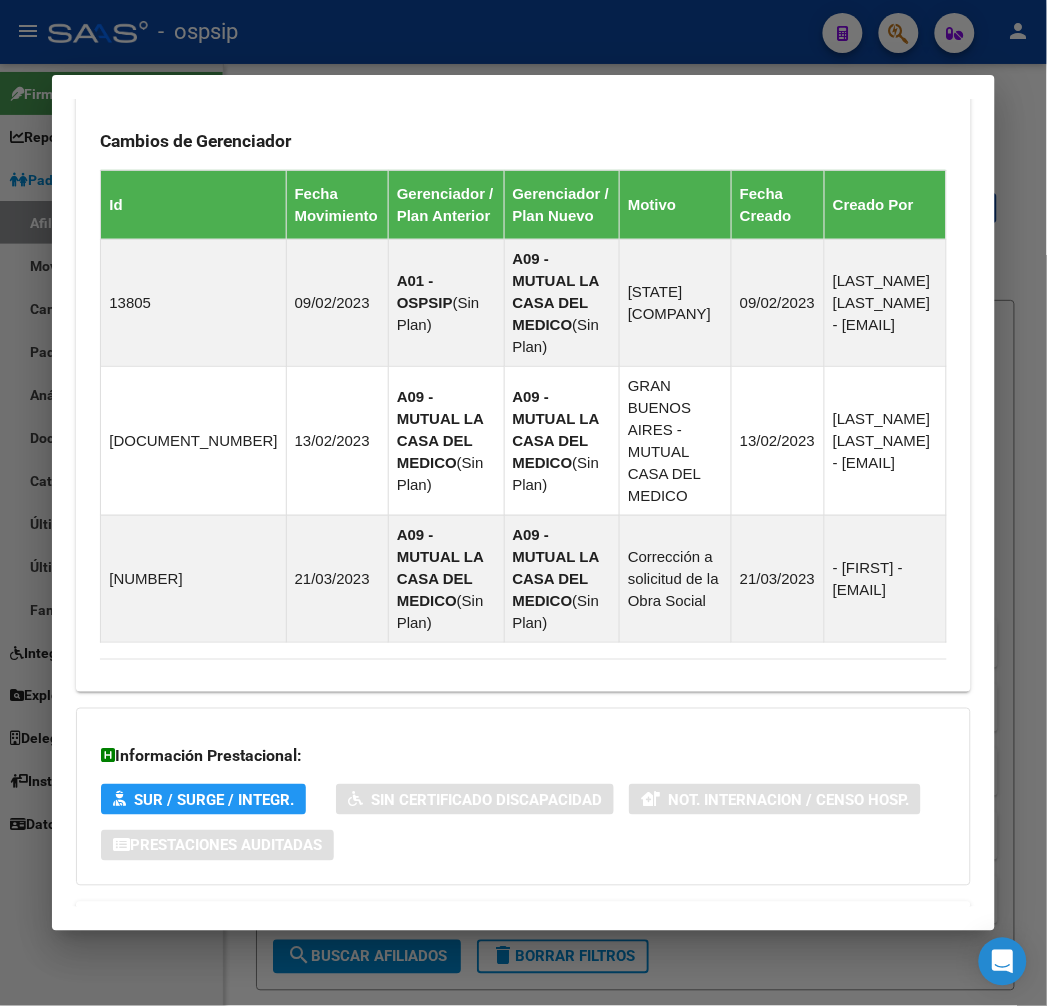 click on "Aportes y Contribuciones del Afiliado: [CUIL]" at bounding box center [523, 926] 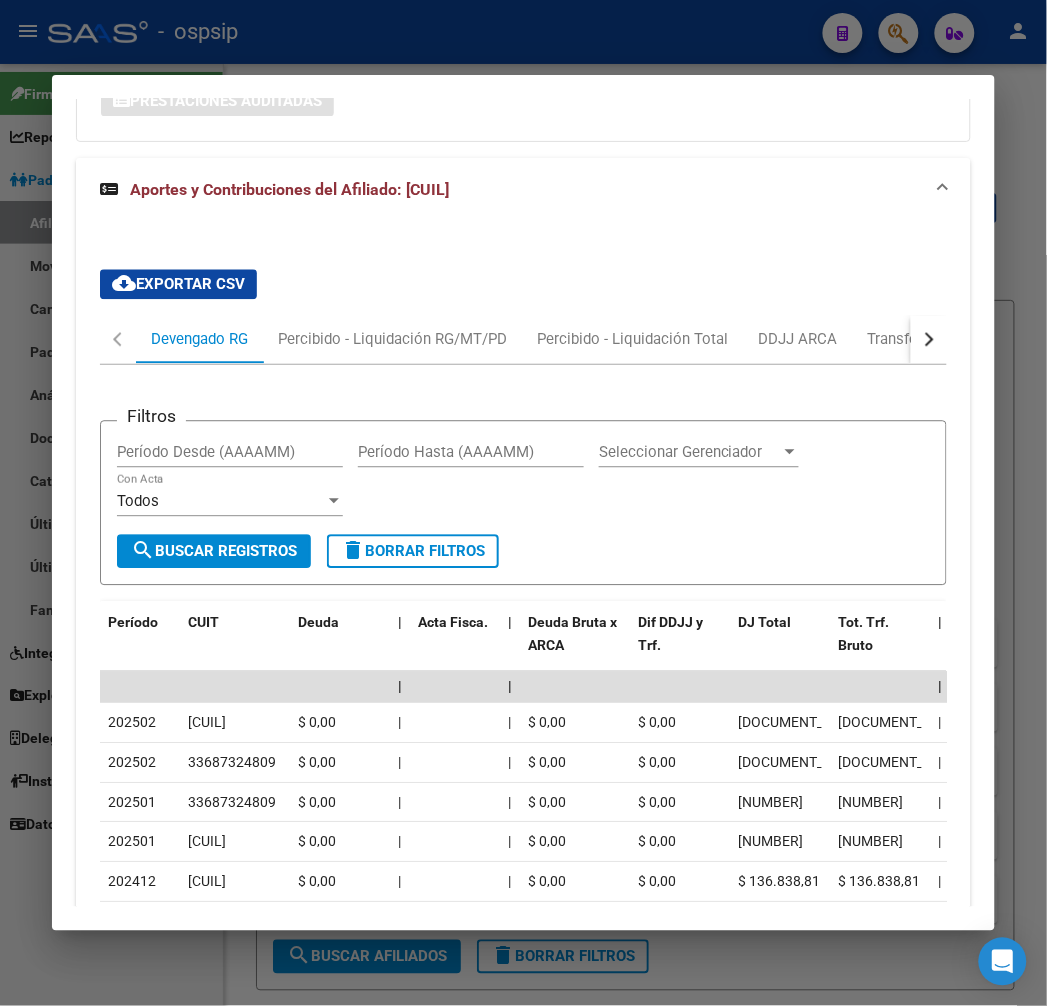 scroll, scrollTop: 1660, scrollLeft: 0, axis: vertical 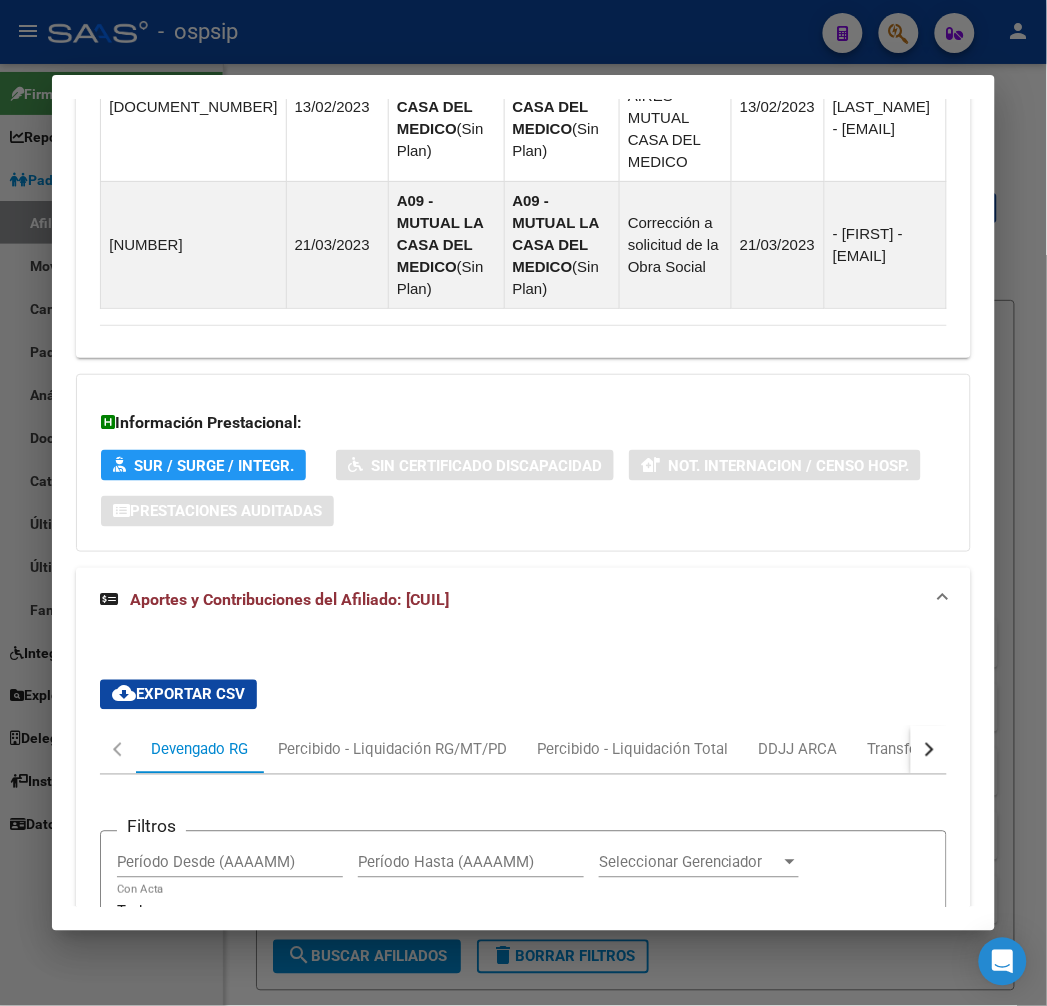 click at bounding box center (927, 750) 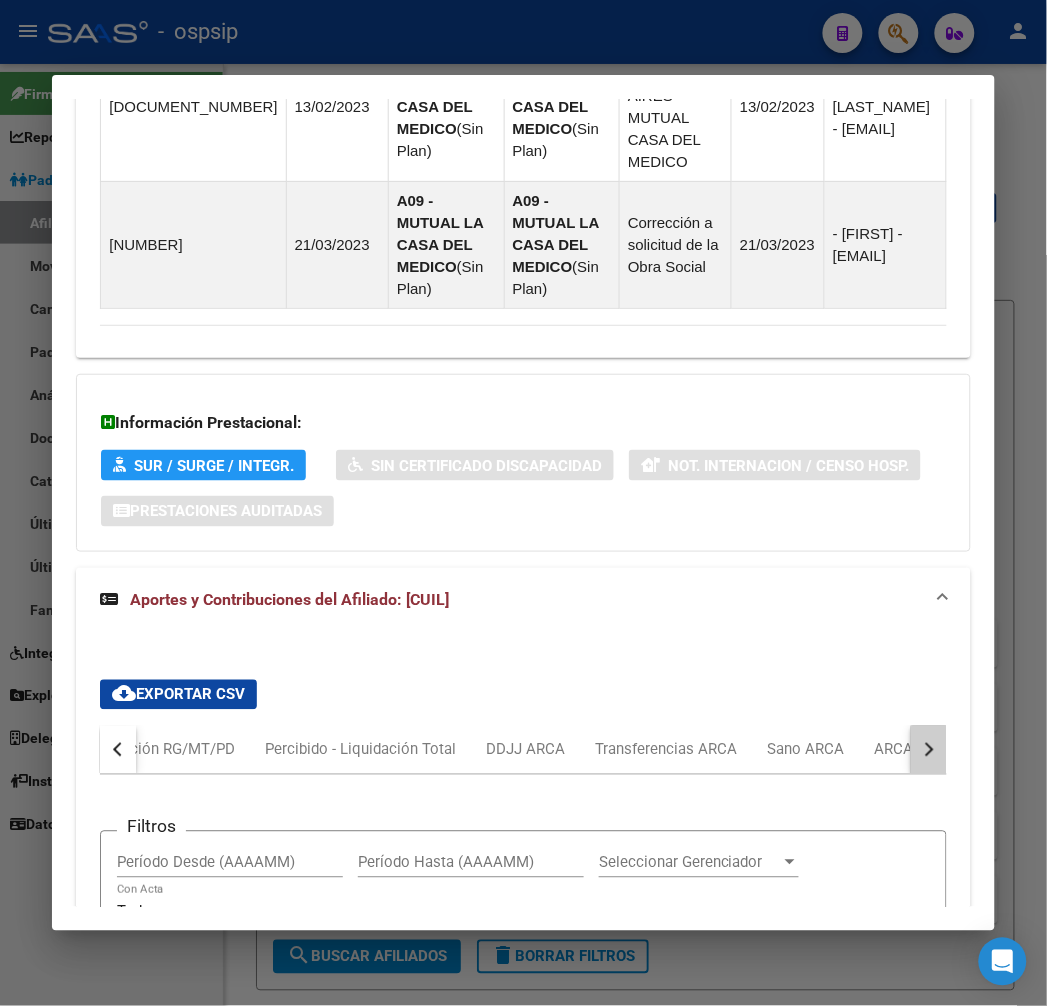 click at bounding box center (927, 750) 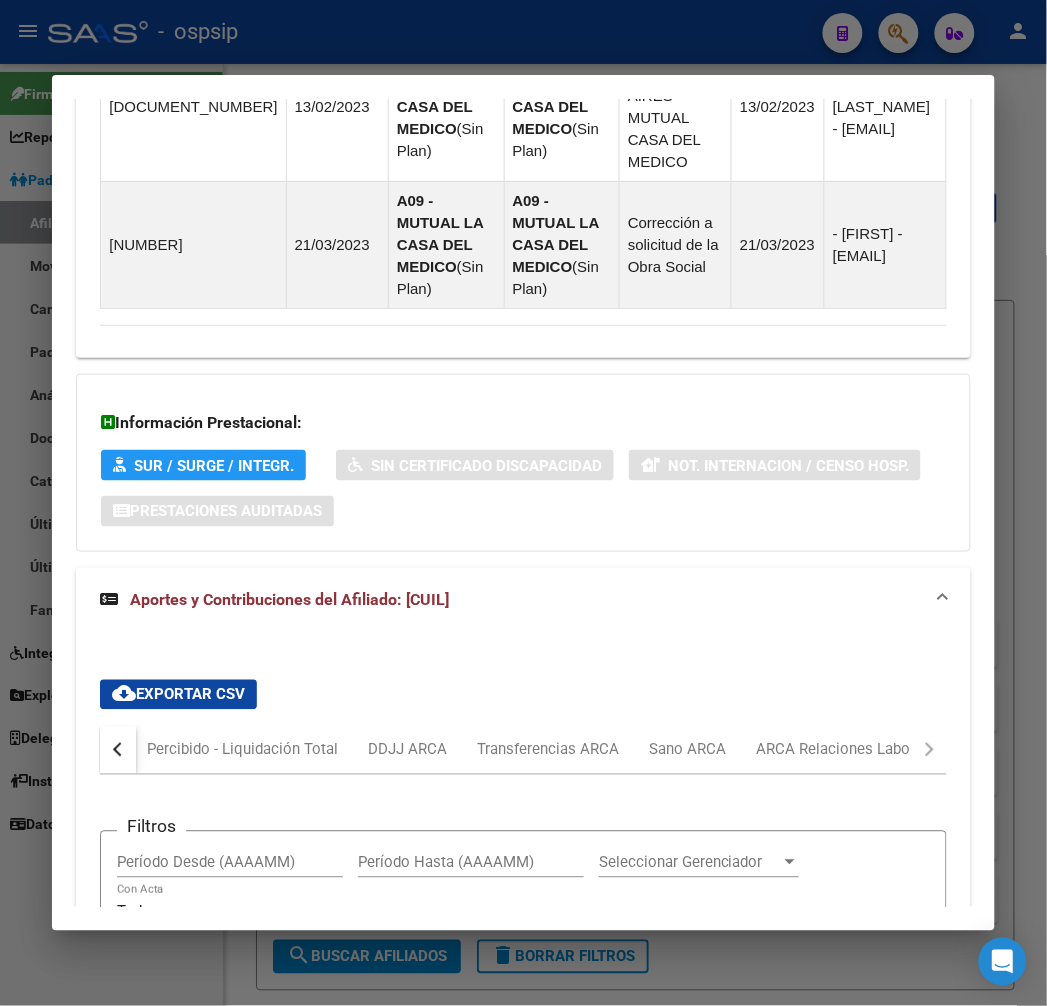 click on "Devengado RG Percibido - Liquidación RG/MT/PD Percibido - Liquidación Total DDJJ ARCA Transferencias ARCA Sano ARCA ARCA Relaciones Laborales" at bounding box center (523, 750) 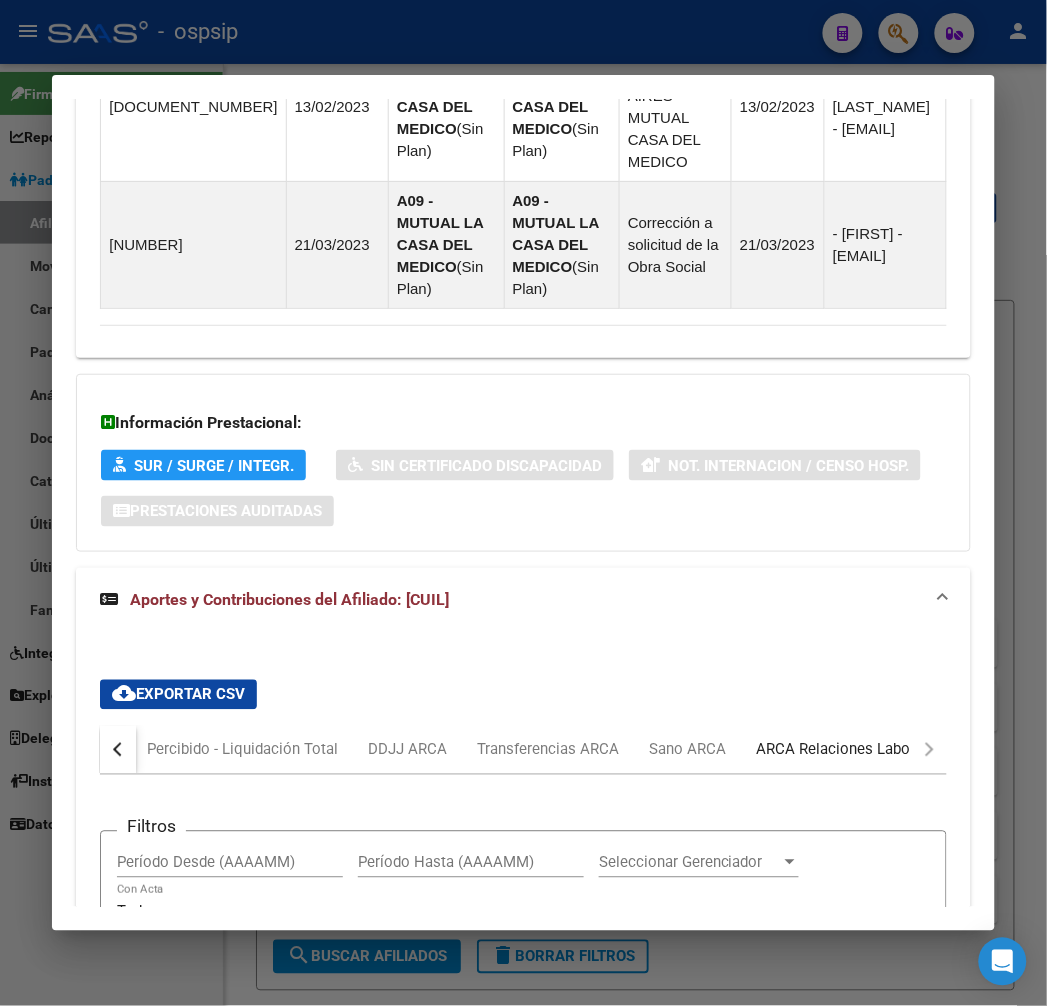 click on "ARCA Relaciones Laborales" at bounding box center [849, 750] 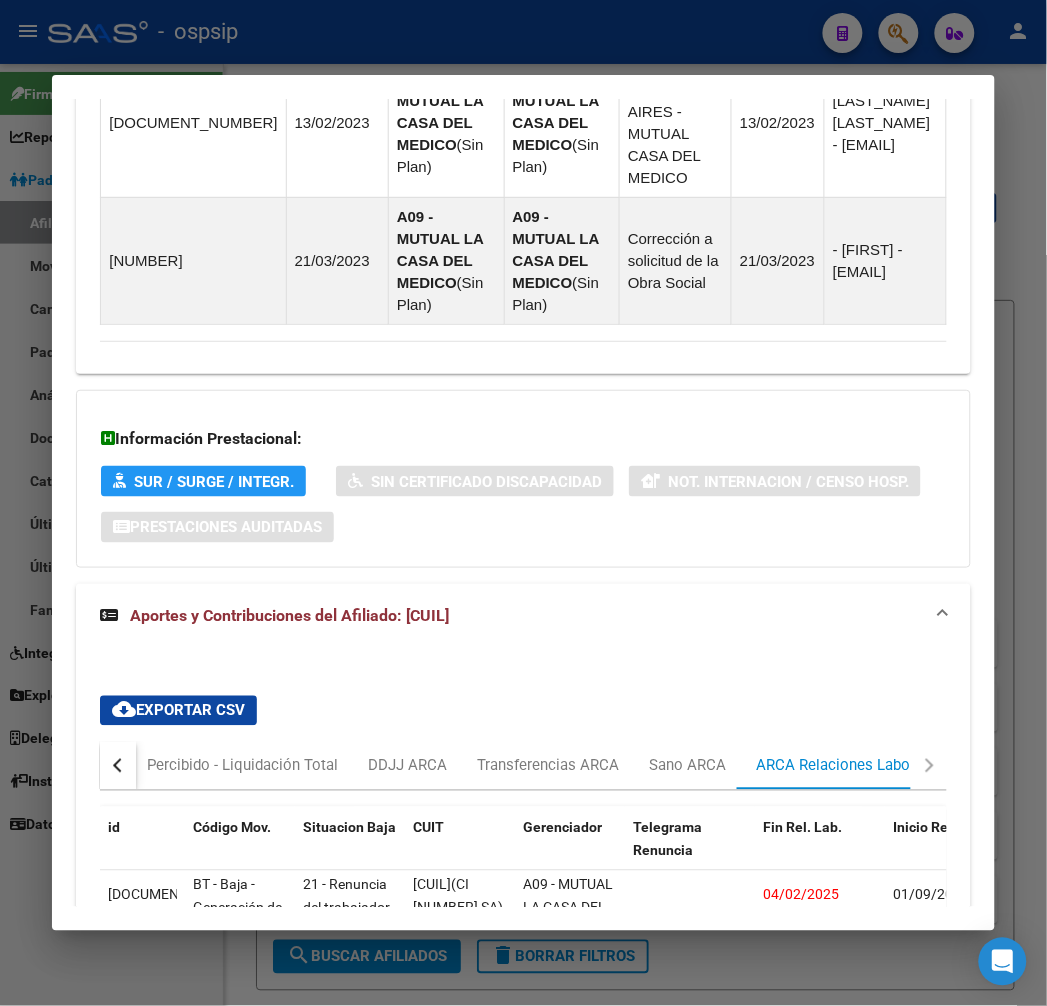 scroll, scrollTop: 1660, scrollLeft: 0, axis: vertical 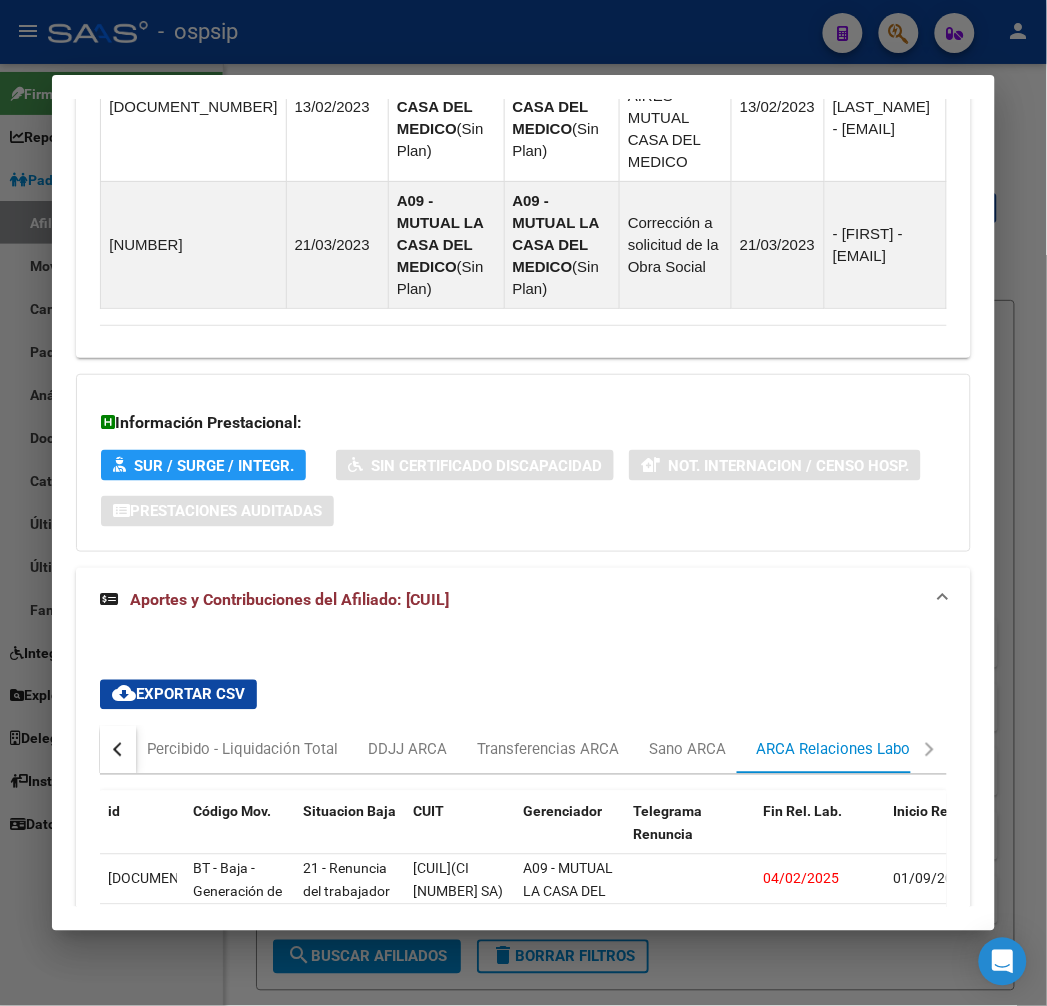 drag, startPoint x: 324, startPoint y: 908, endPoint x: 357, endPoint y: 883, distance: 41.400482 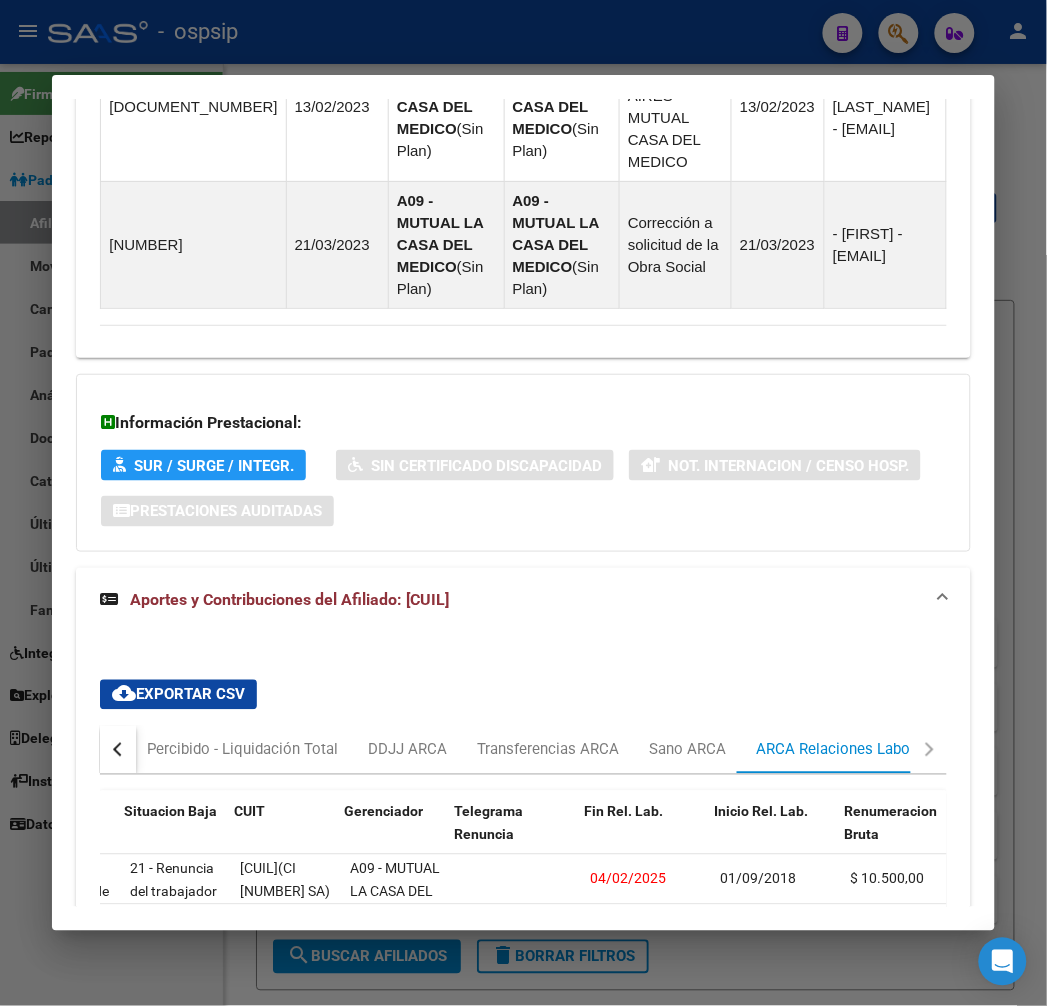 scroll, scrollTop: 0, scrollLeft: 178, axis: horizontal 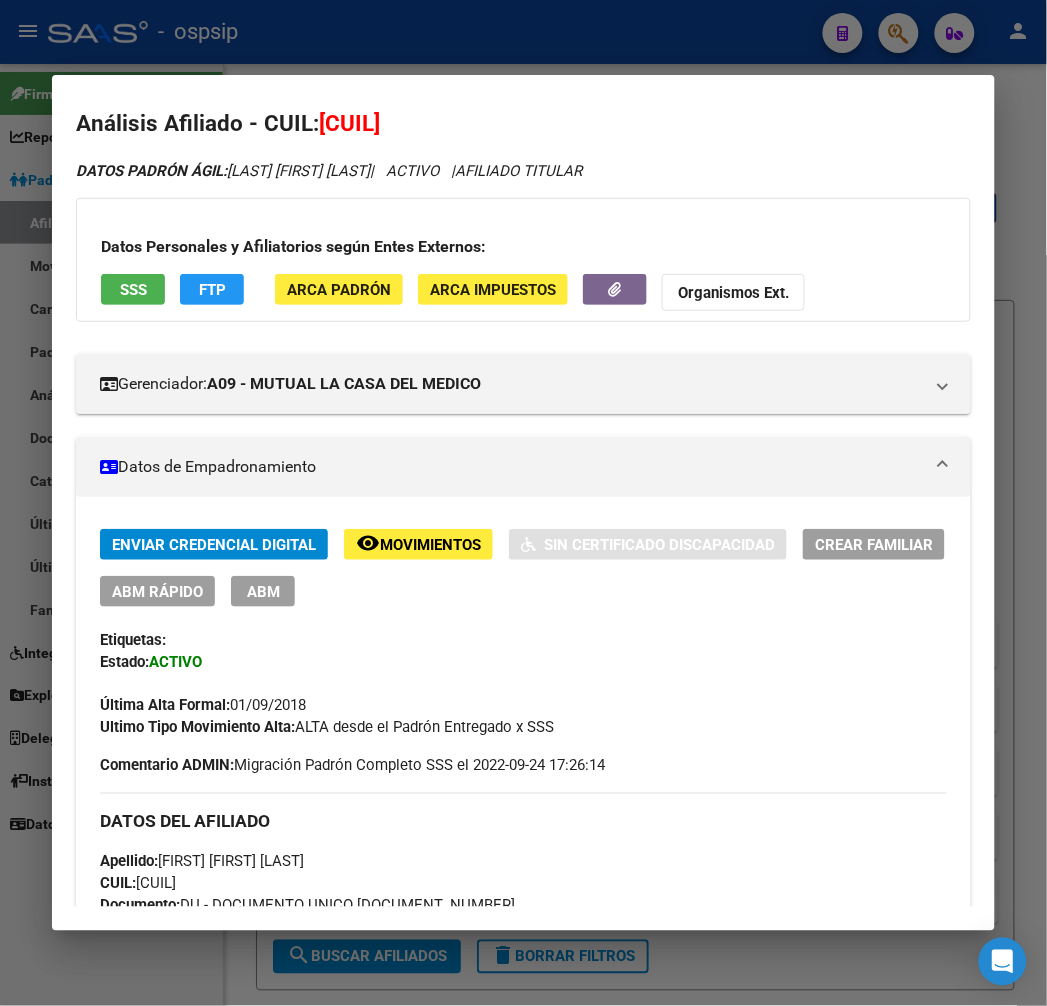 click on "ABM" at bounding box center (263, 592) 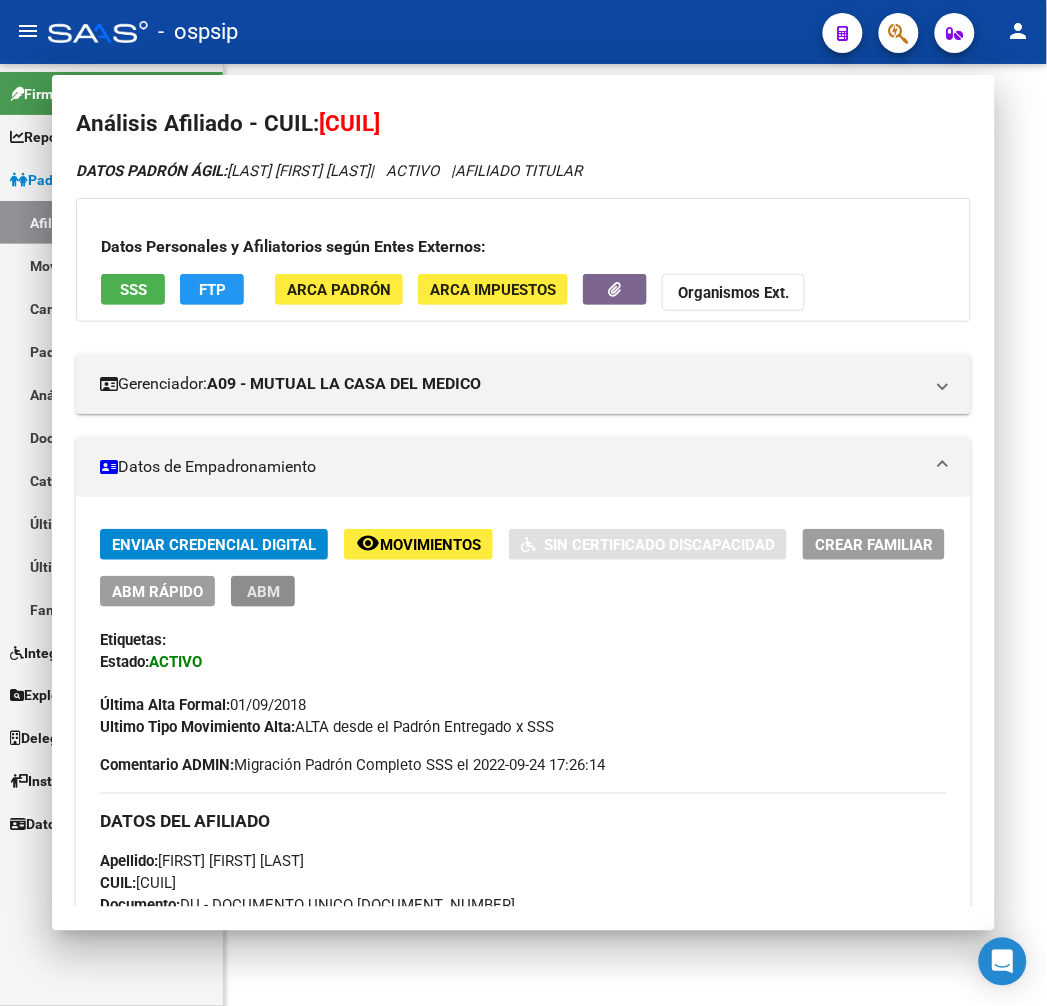 type 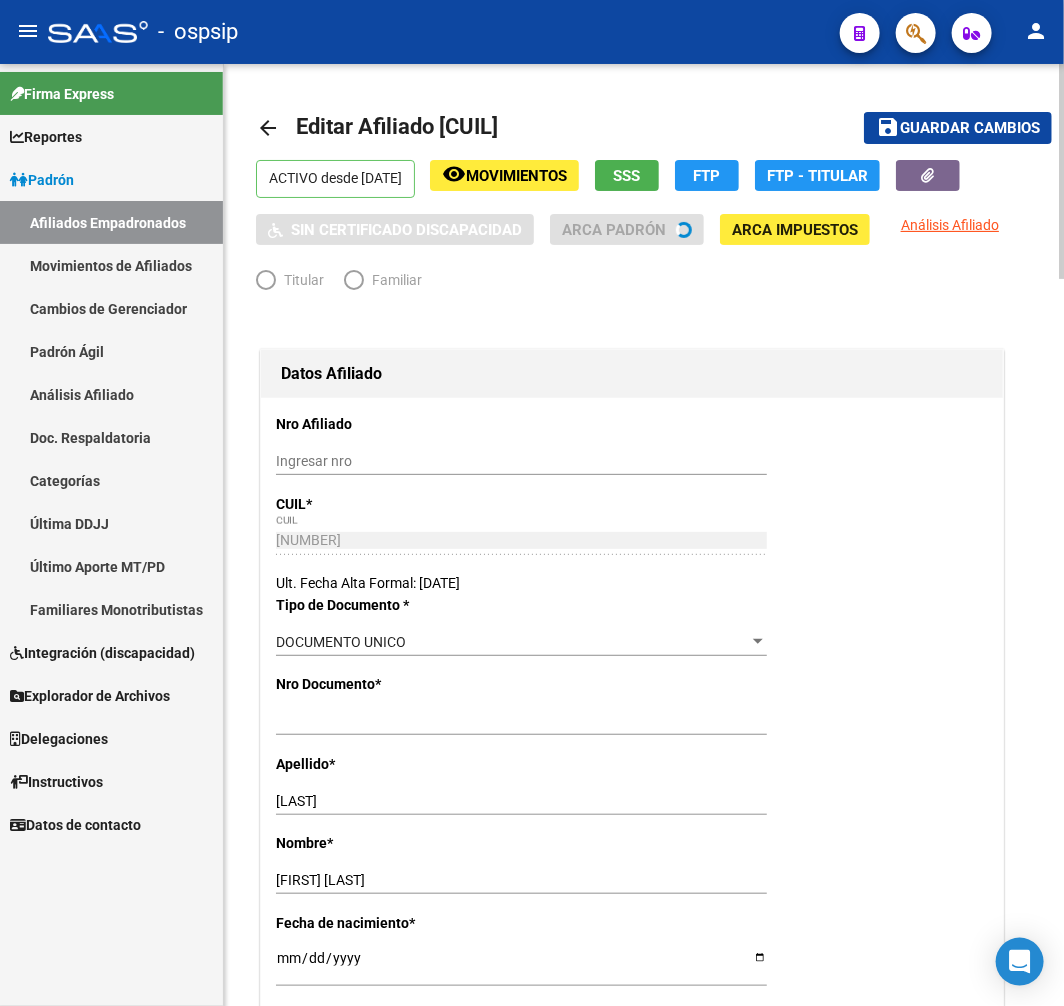 radio on "true" 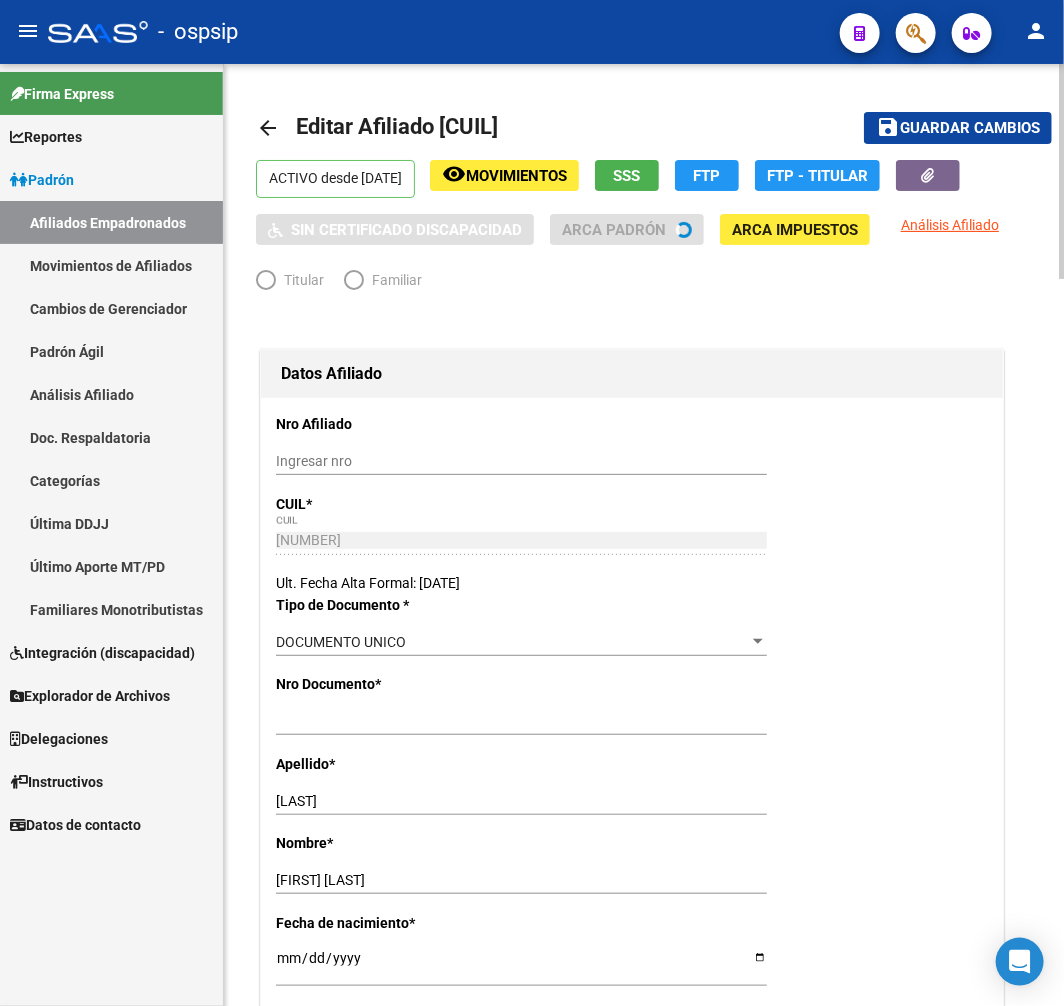 type on "[NUMBER]" 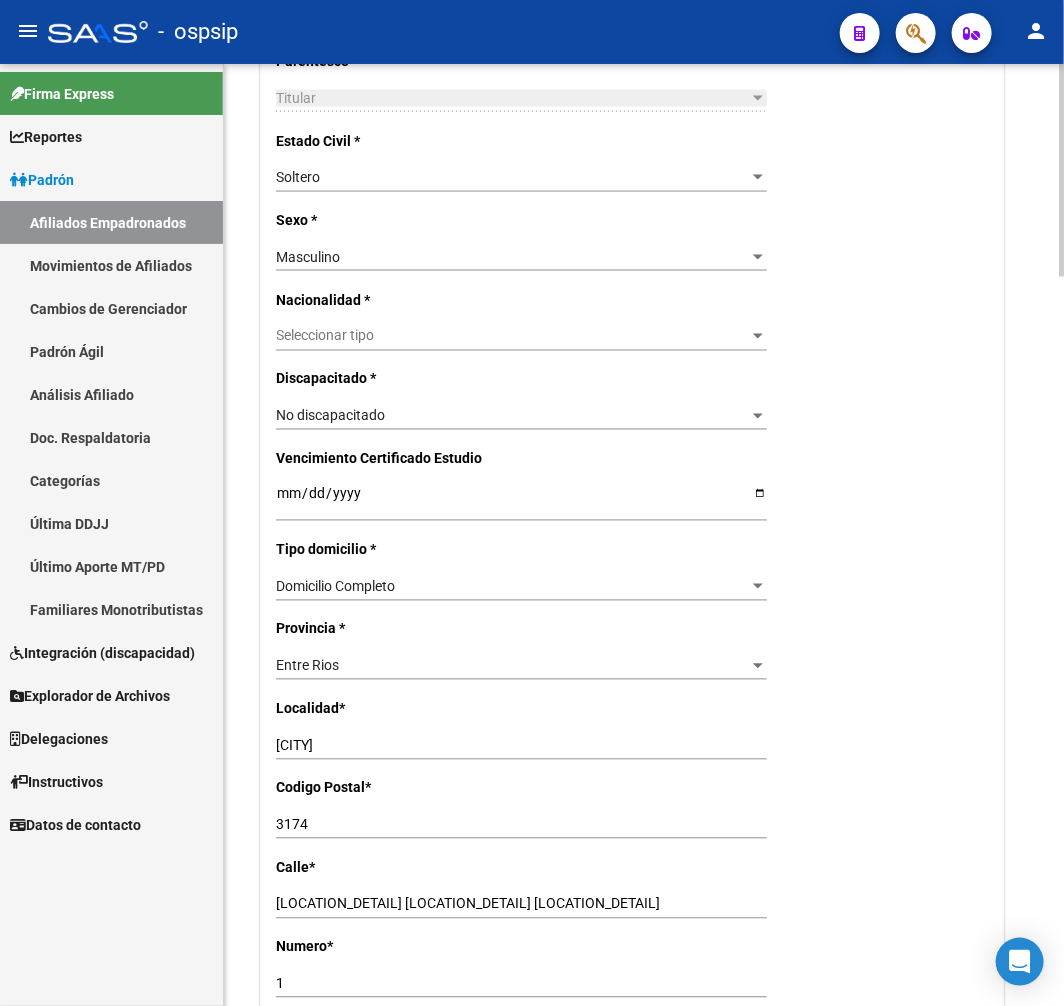 scroll, scrollTop: 1000, scrollLeft: 0, axis: vertical 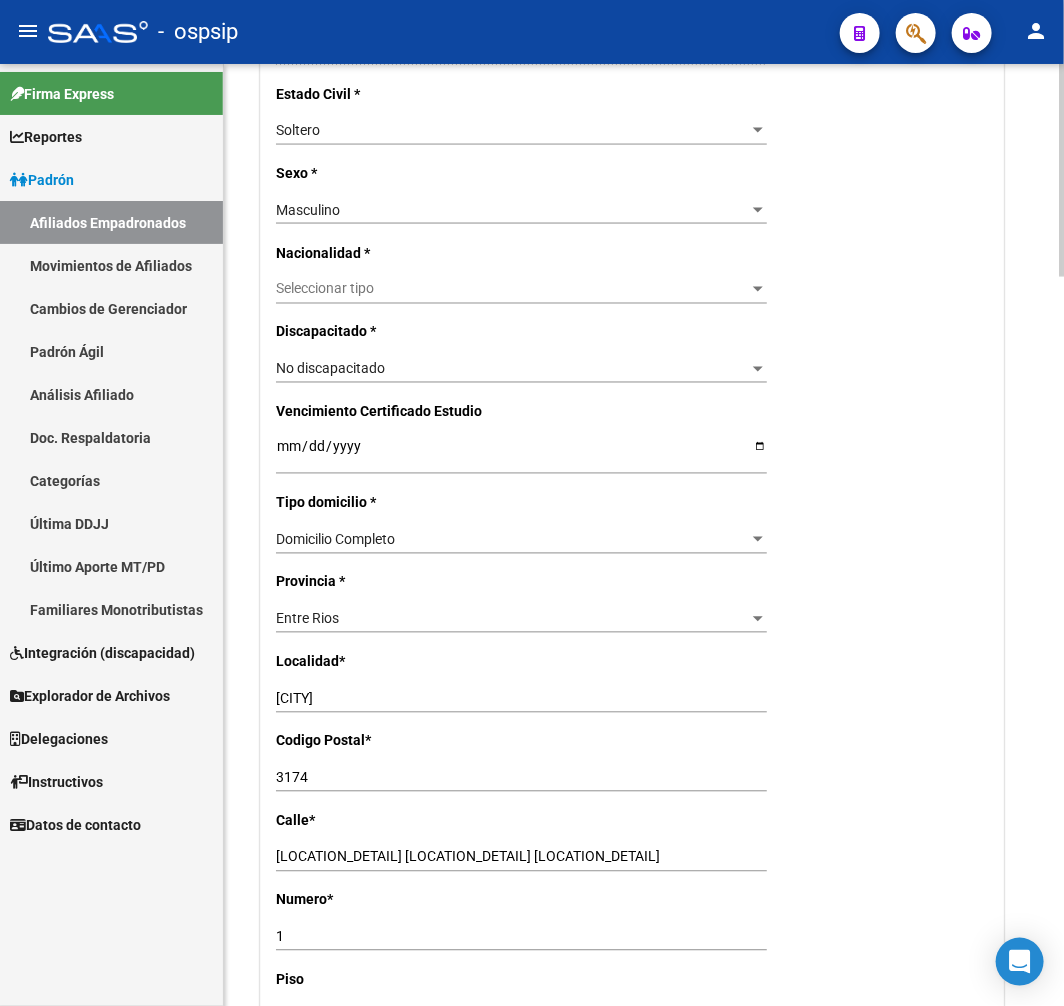 drag, startPoint x: 370, startPoint y: 262, endPoint x: 387, endPoint y: 284, distance: 27.802877 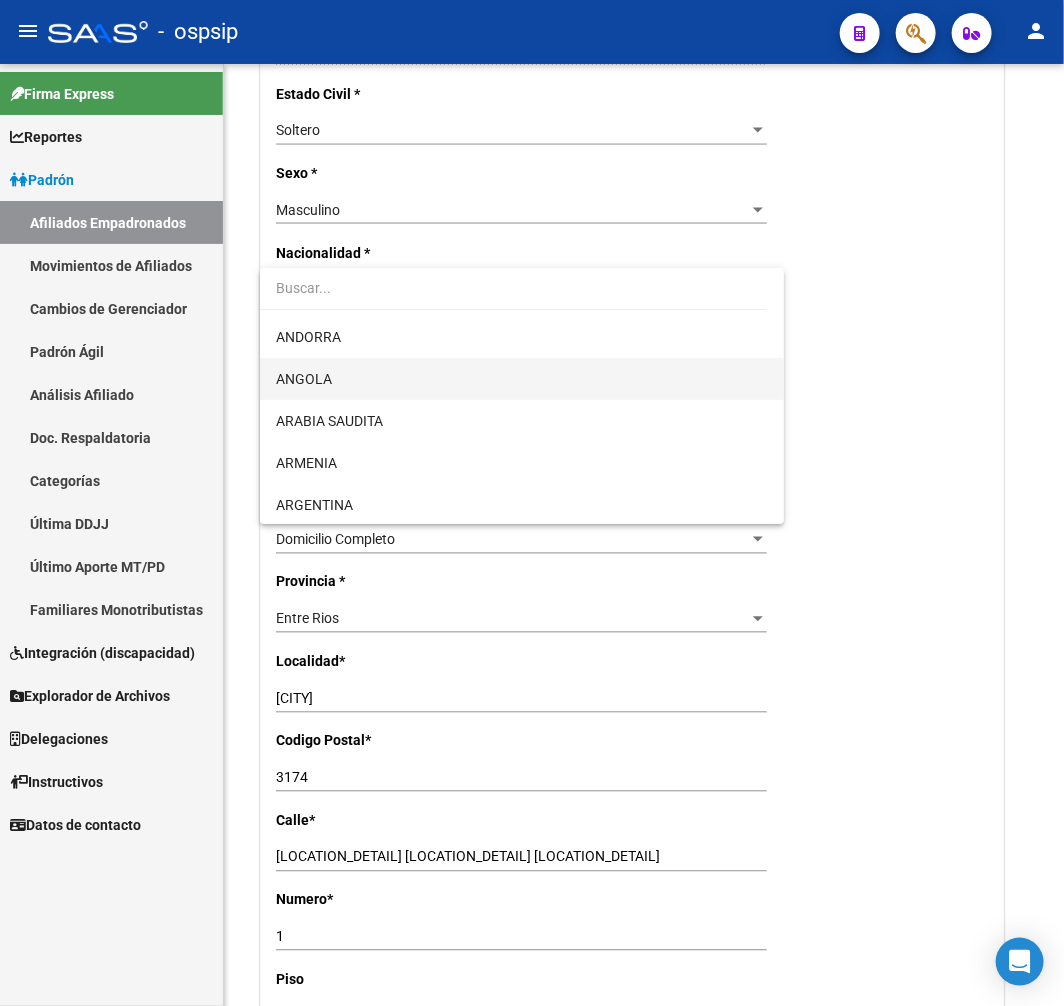 scroll, scrollTop: 333, scrollLeft: 0, axis: vertical 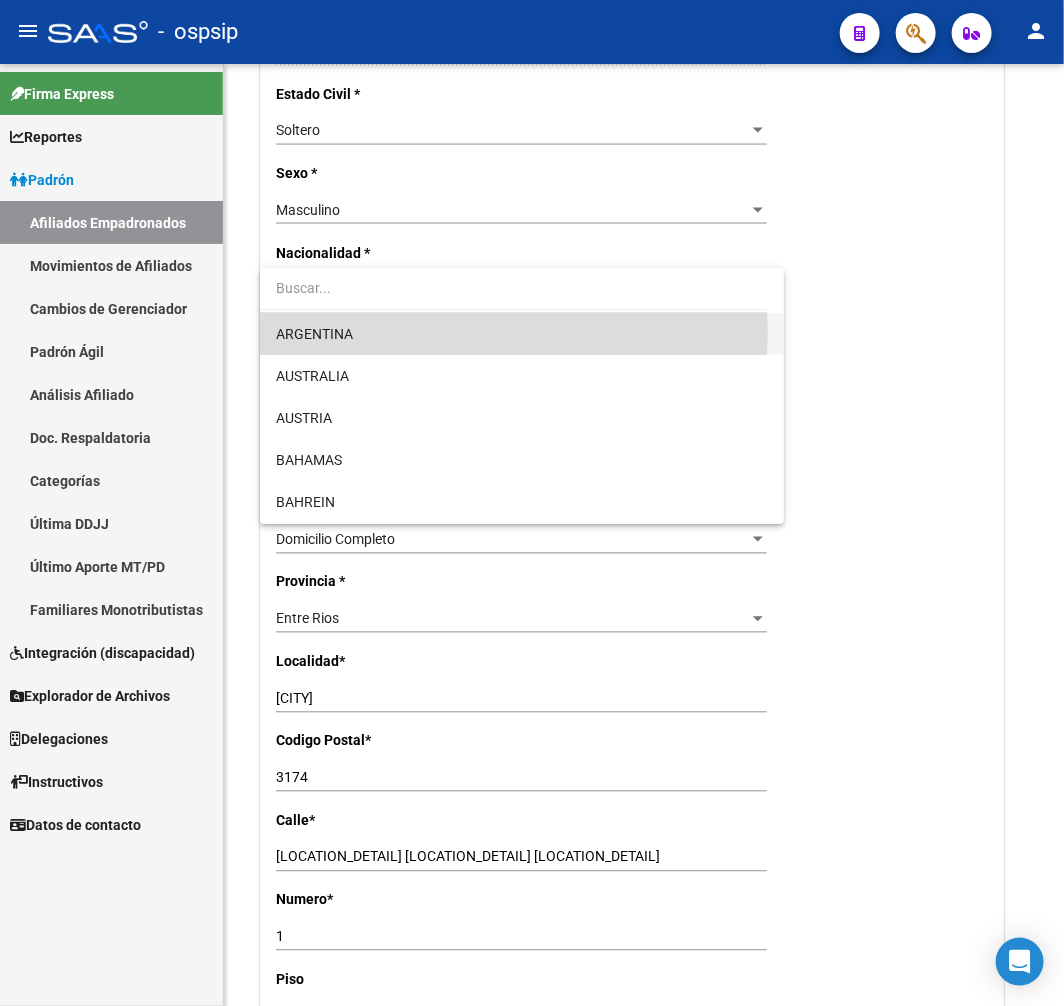 click on "ARGENTINA" at bounding box center (521, 334) 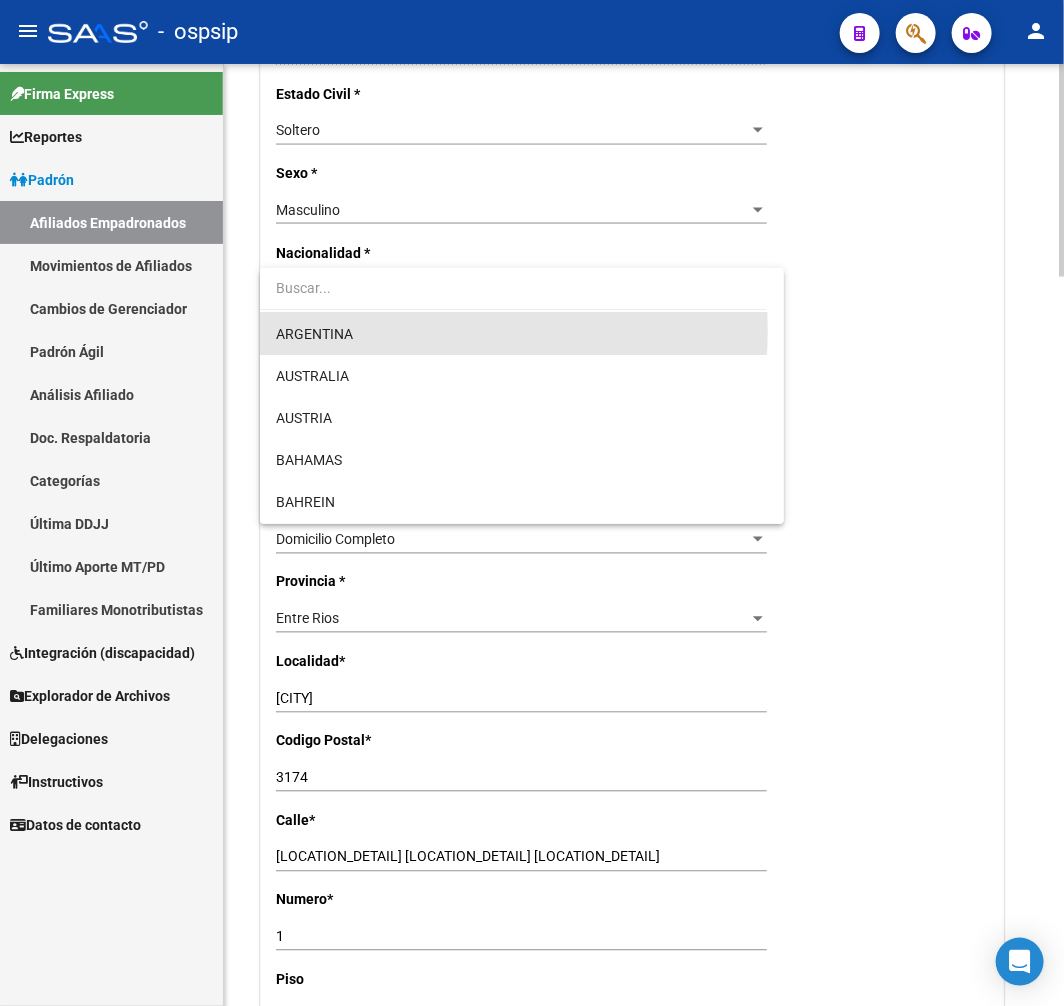 scroll, scrollTop: 335, scrollLeft: 0, axis: vertical 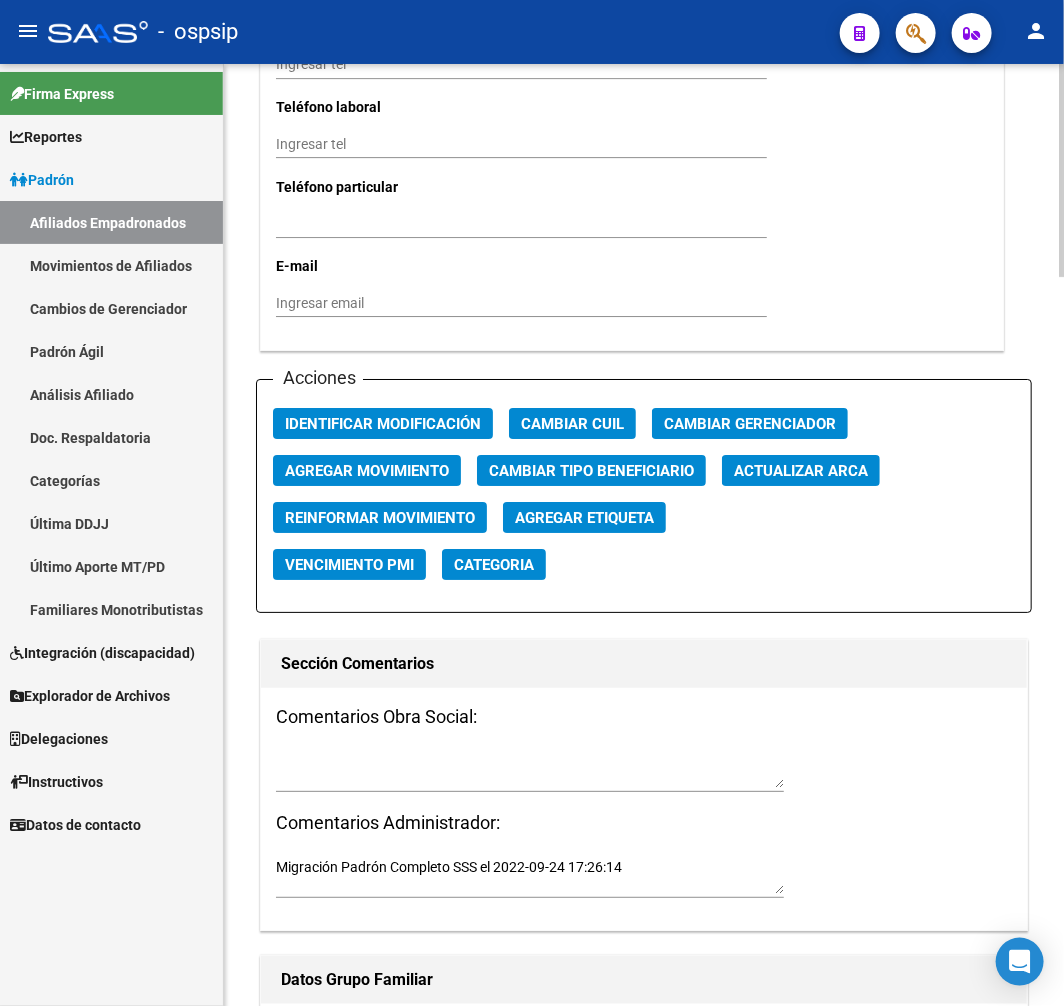 click on "Agregar Movimiento" 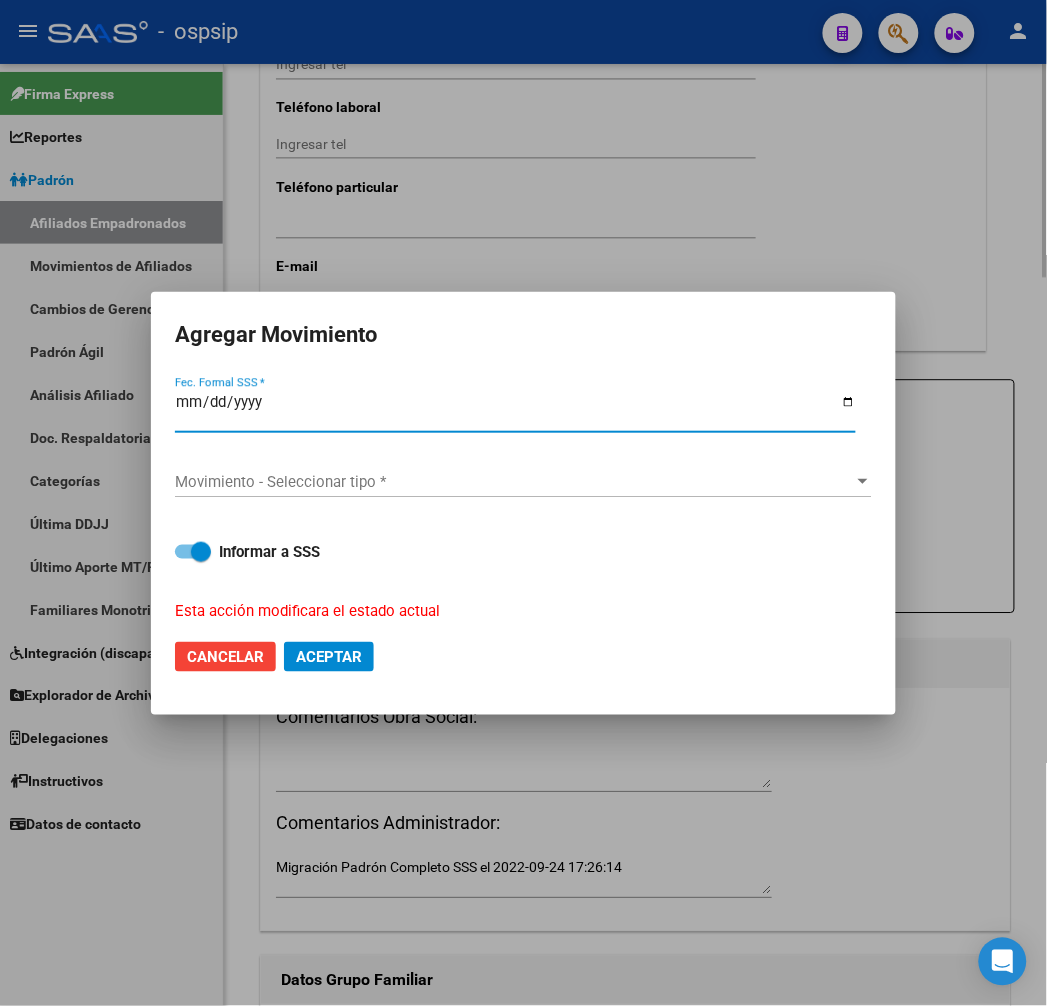type on "2025-05-04" 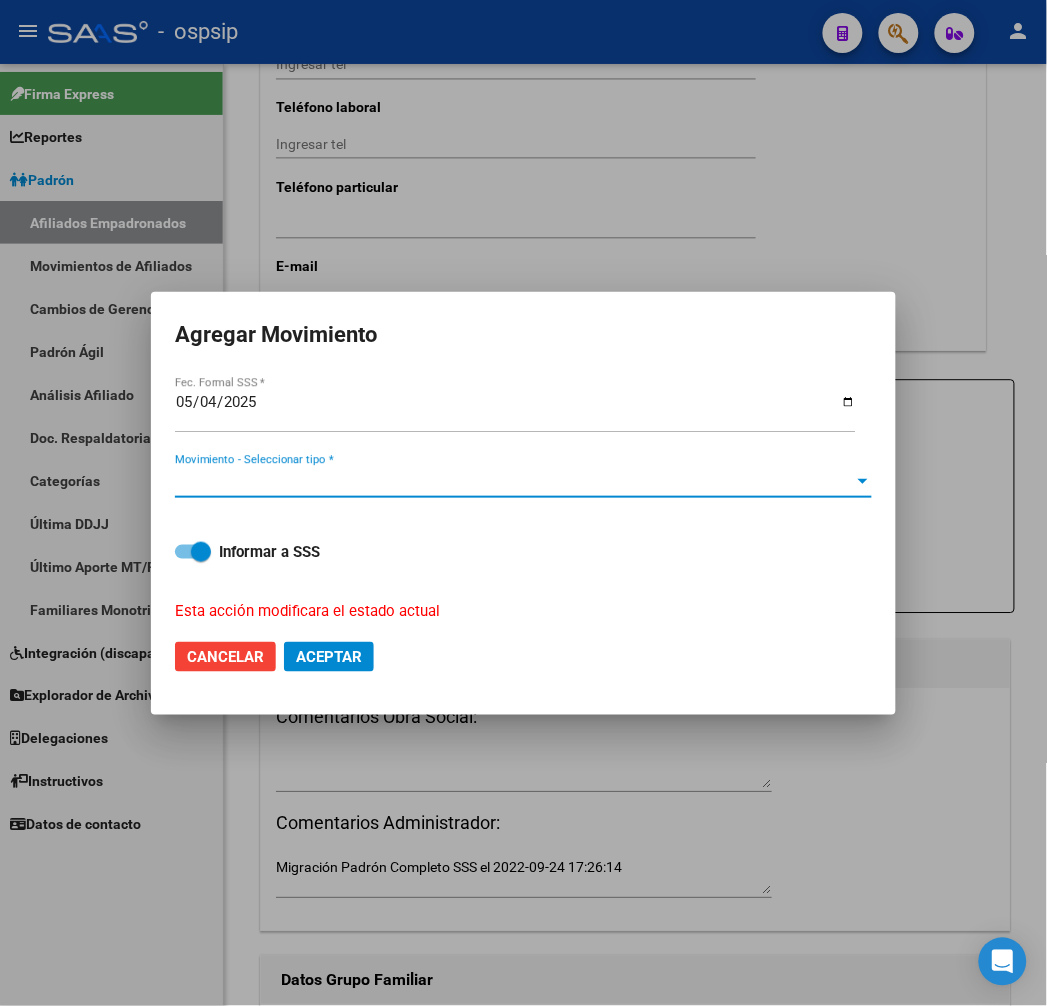 click on "Movimiento - Seleccionar tipo *" at bounding box center (514, 482) 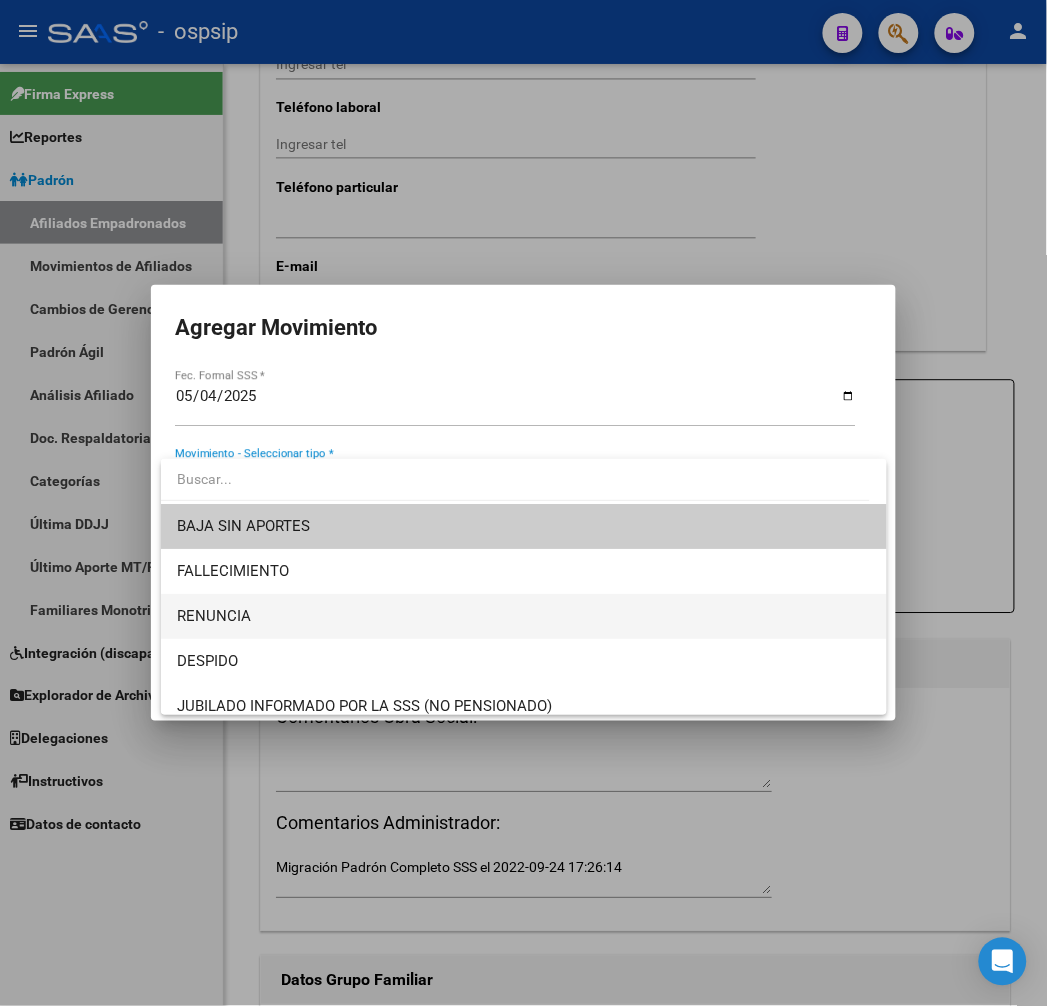 click on "RENUNCIA" at bounding box center [524, 616] 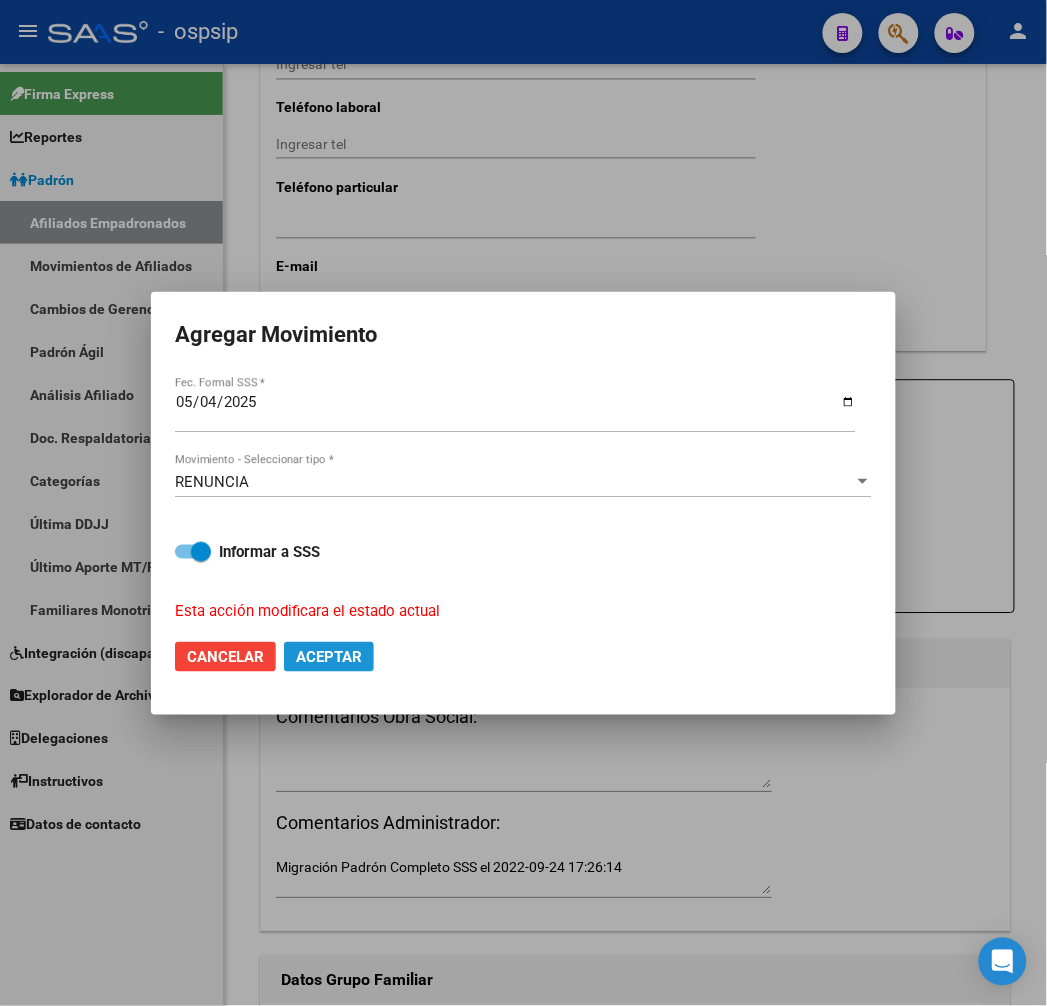 drag, startPoint x: 347, startPoint y: 648, endPoint x: 346, endPoint y: 664, distance: 16.03122 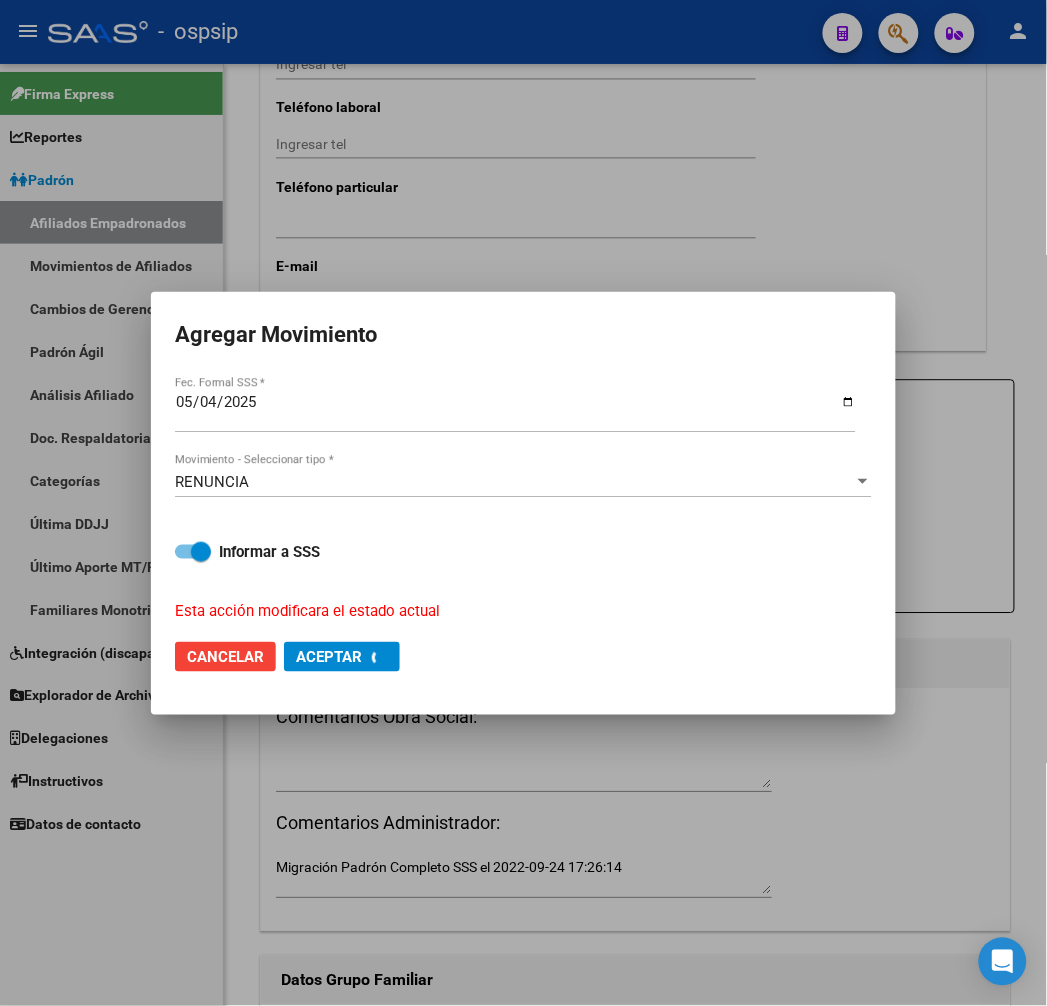 checkbox on "false" 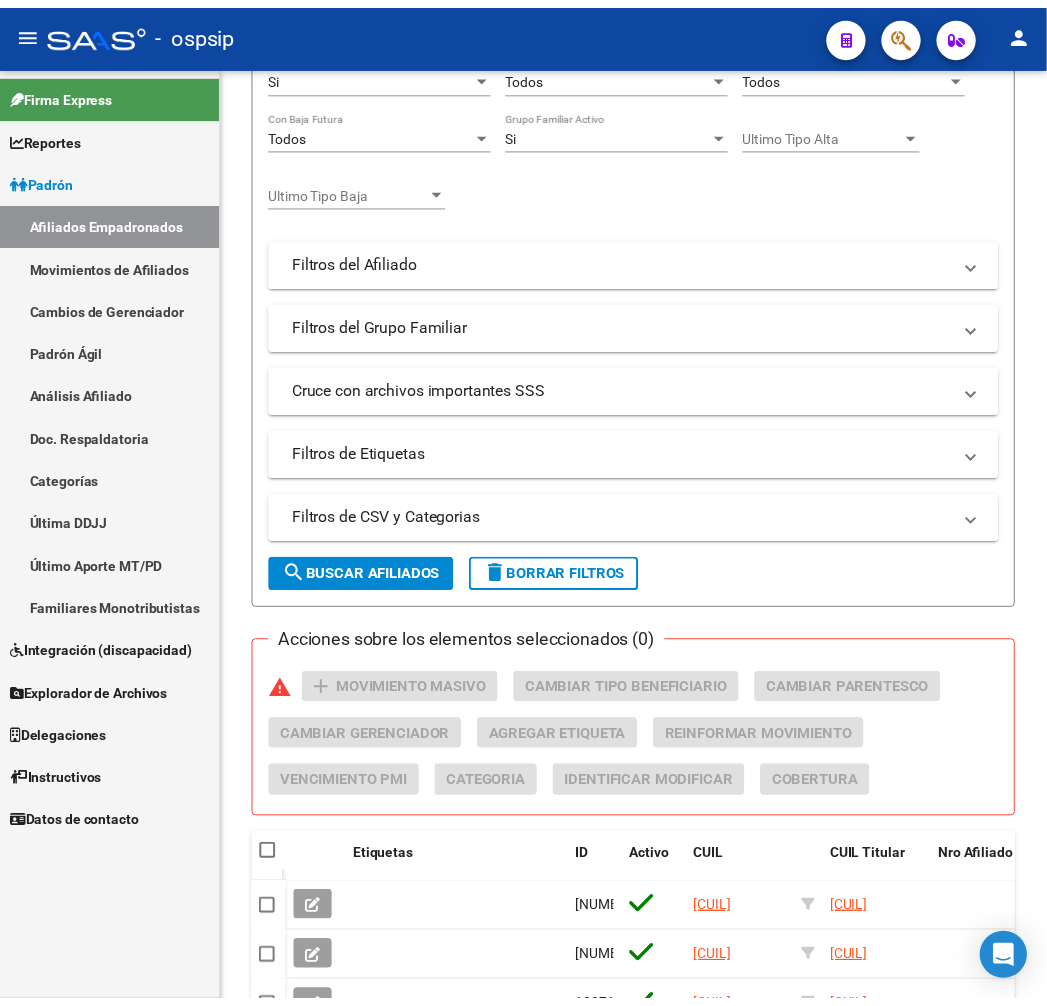 scroll, scrollTop: 893, scrollLeft: 0, axis: vertical 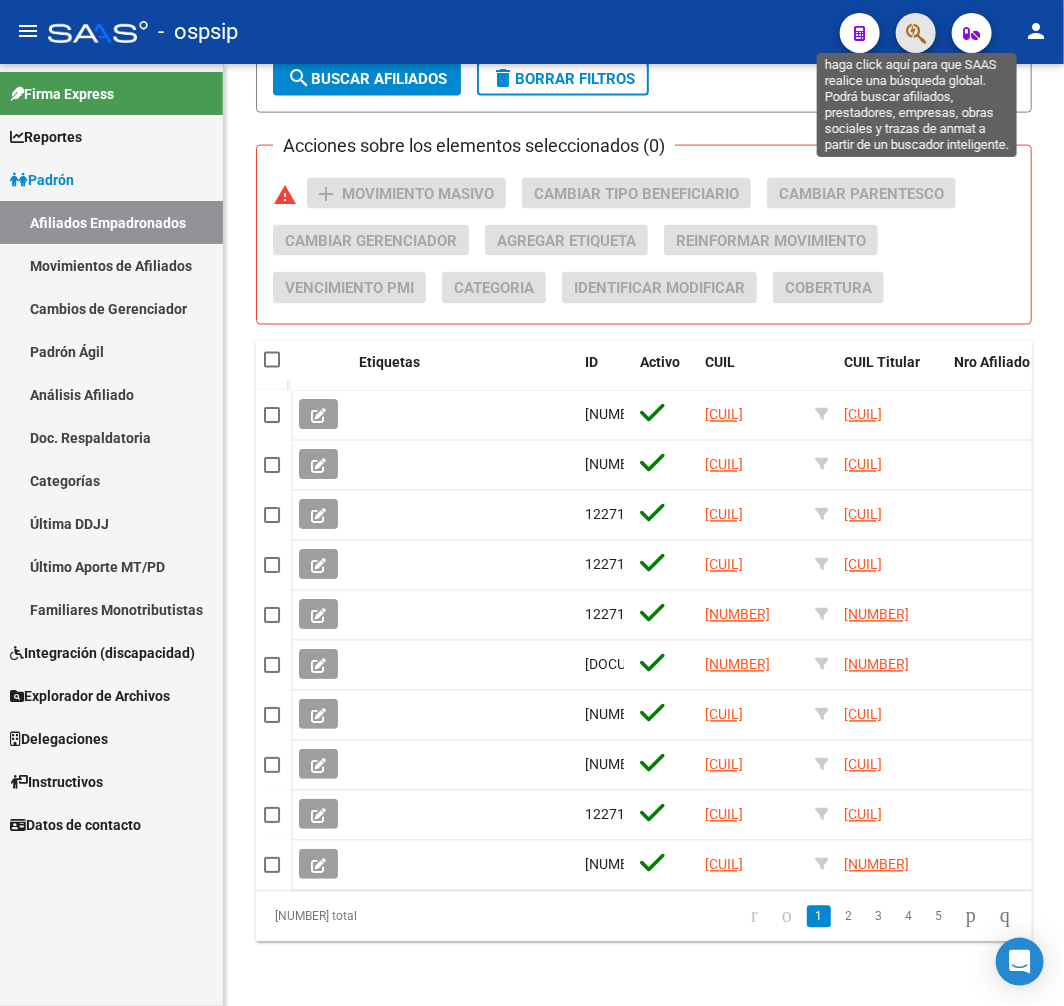 click 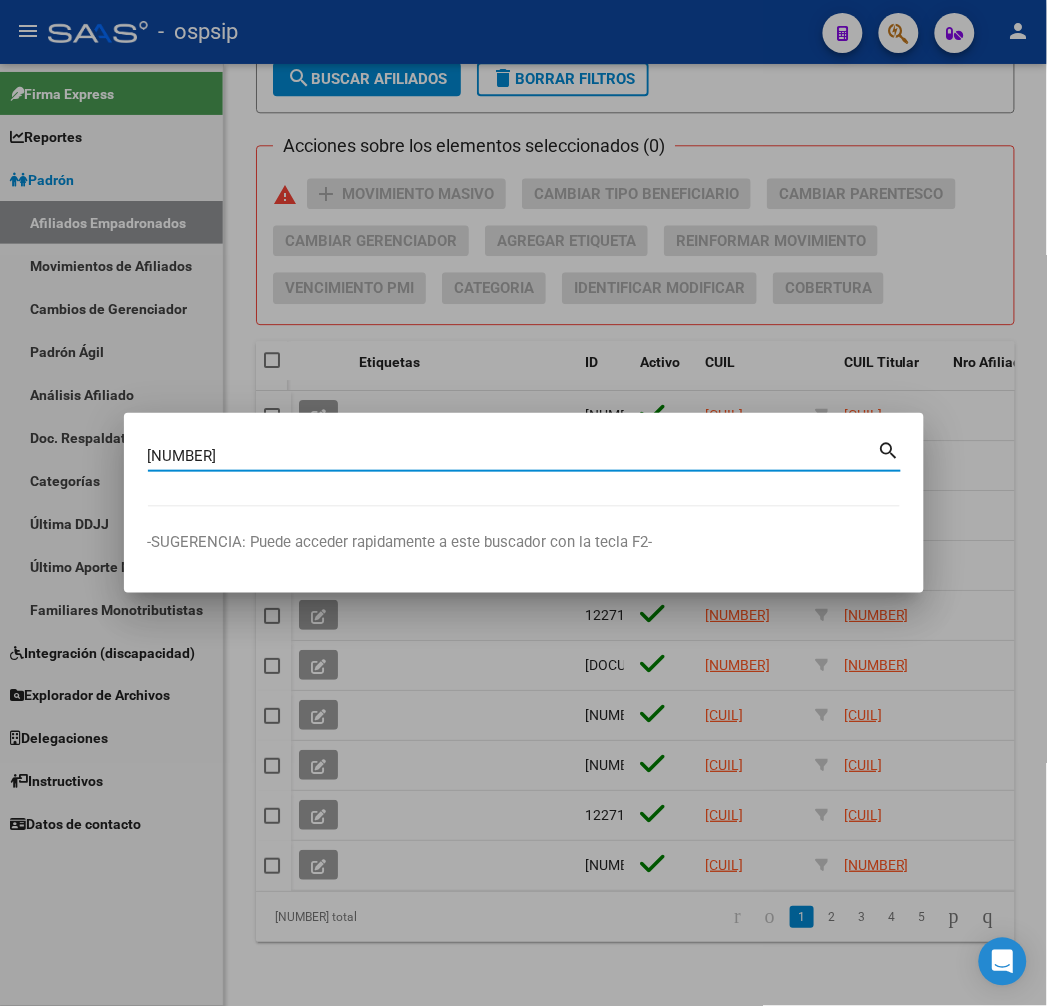 type on "[NUMBER]" 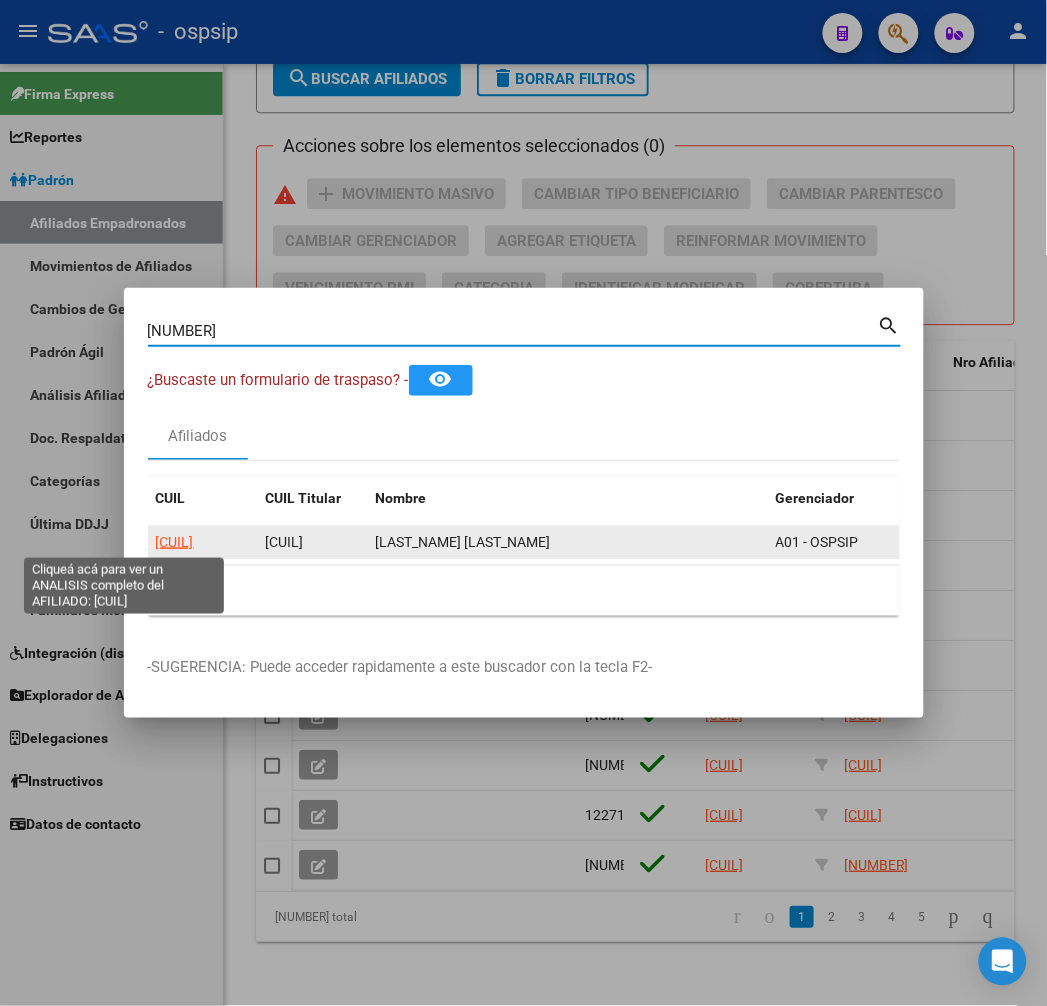 click on "[CUIL]" 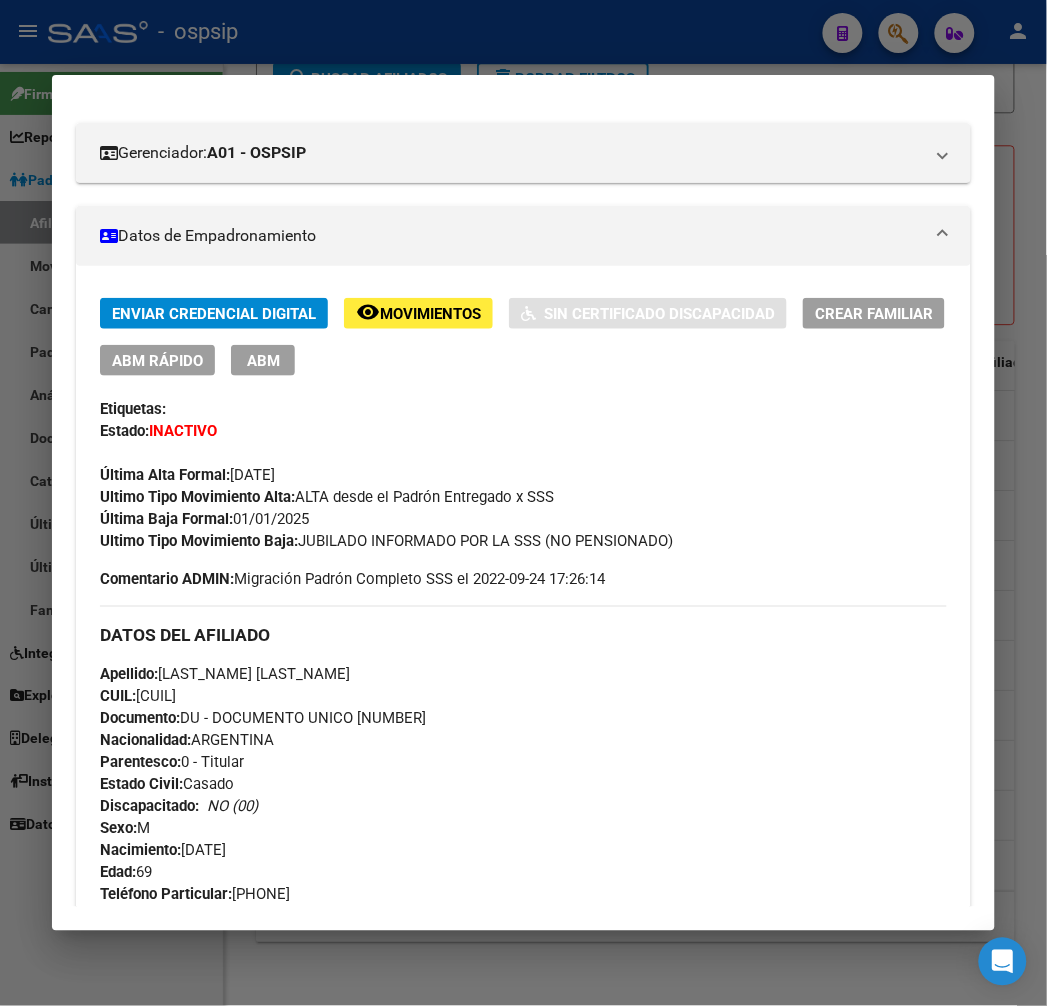 scroll, scrollTop: 333, scrollLeft: 0, axis: vertical 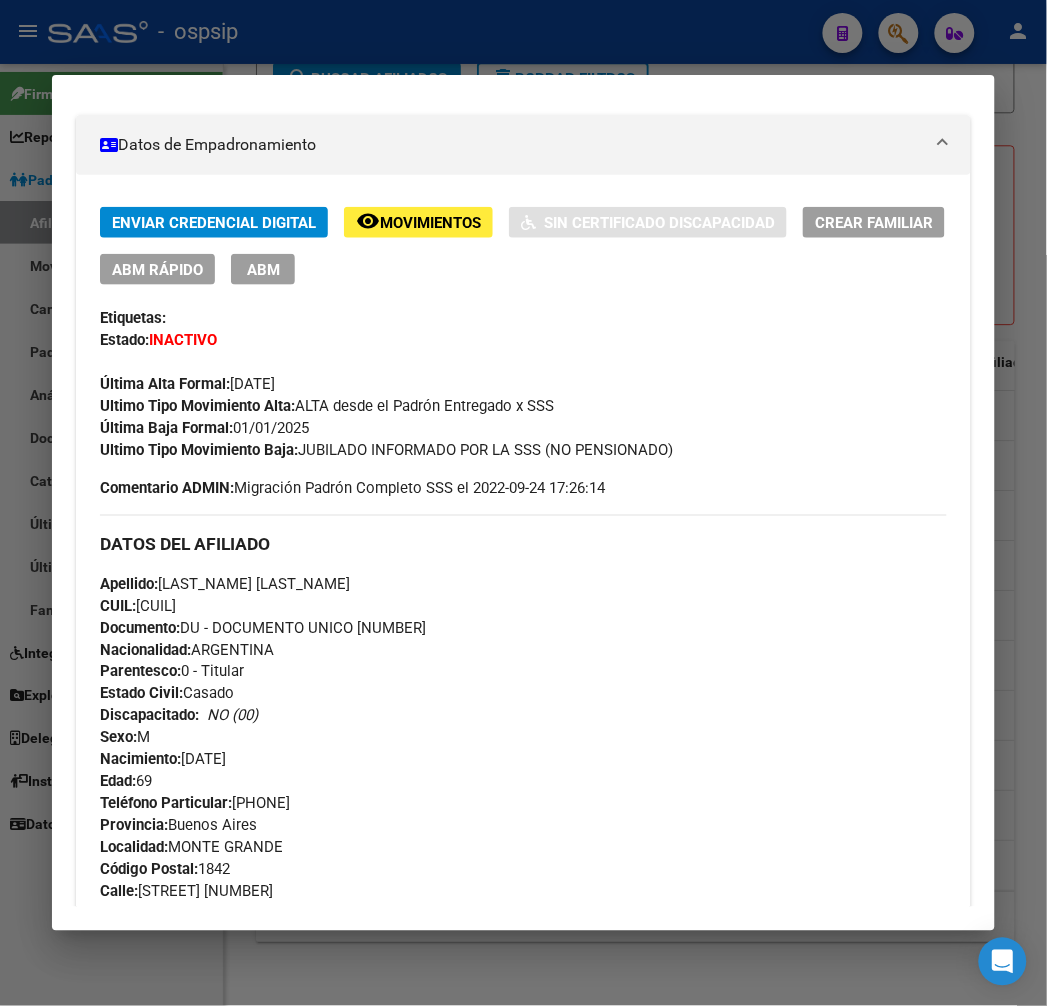 click on "remove_red_eye" 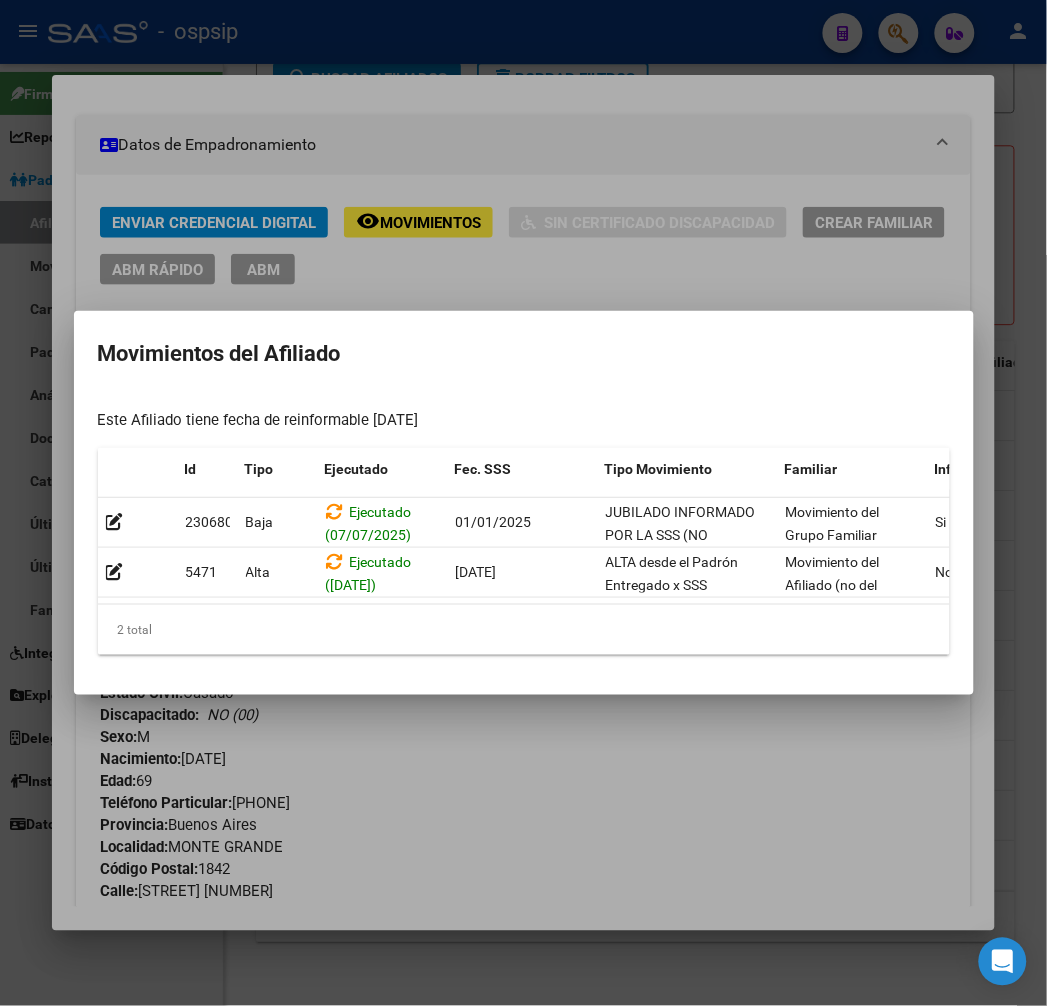 scroll, scrollTop: 0, scrollLeft: 327, axis: horizontal 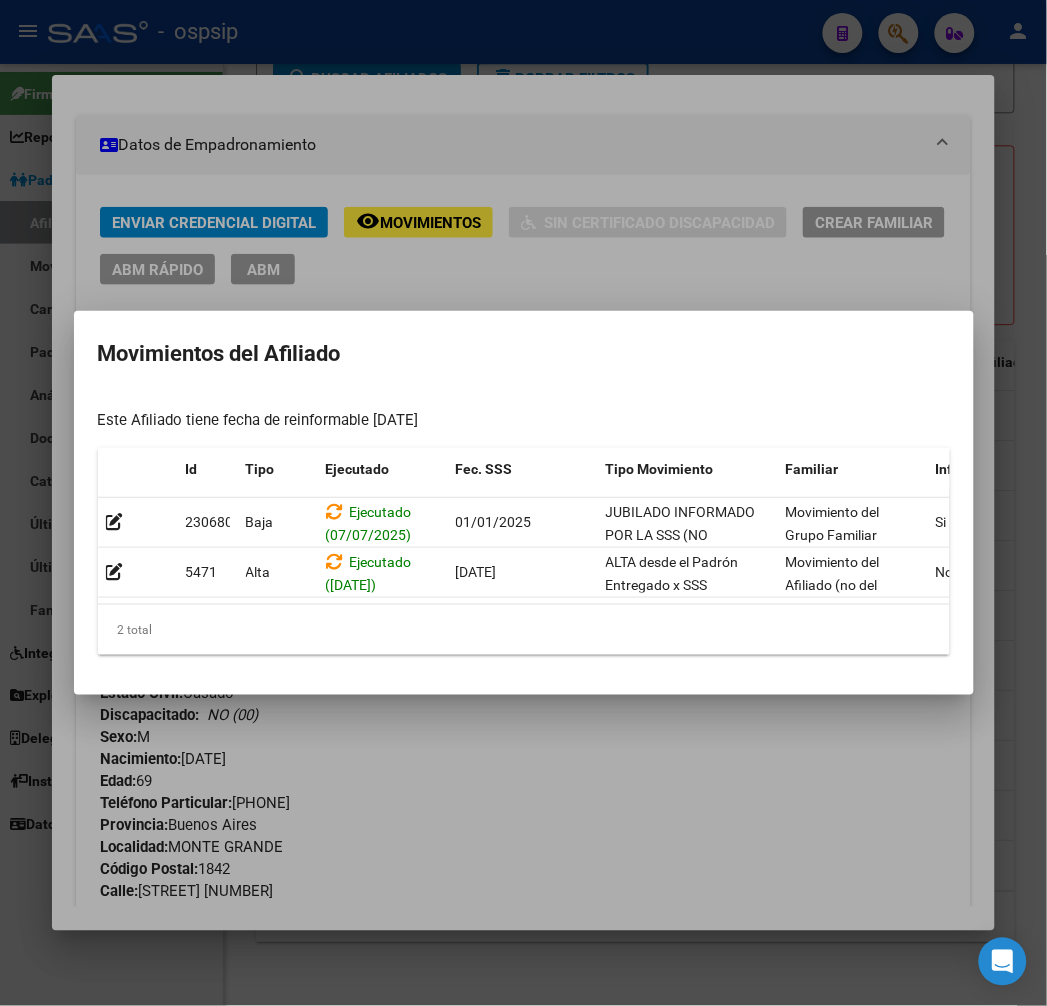 click at bounding box center [523, 503] 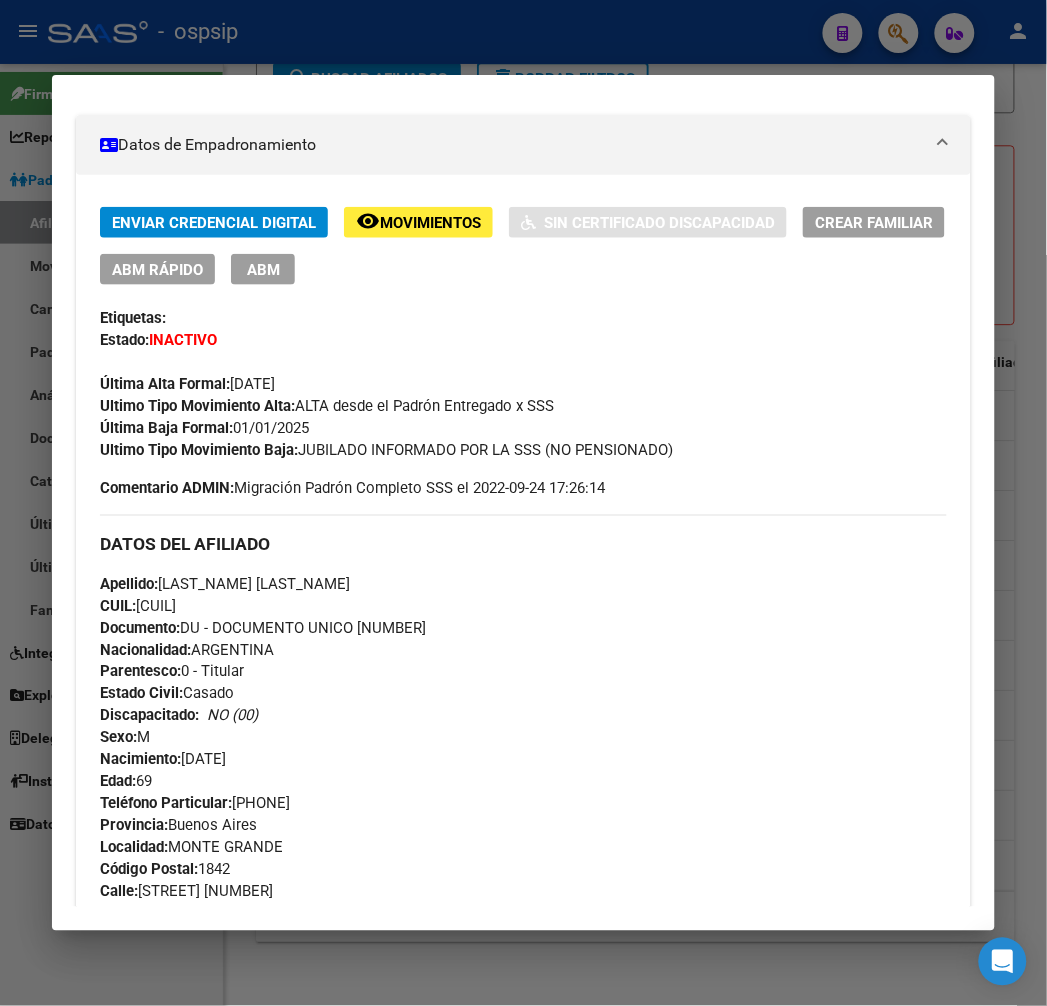 click on "ABM" at bounding box center (263, 269) 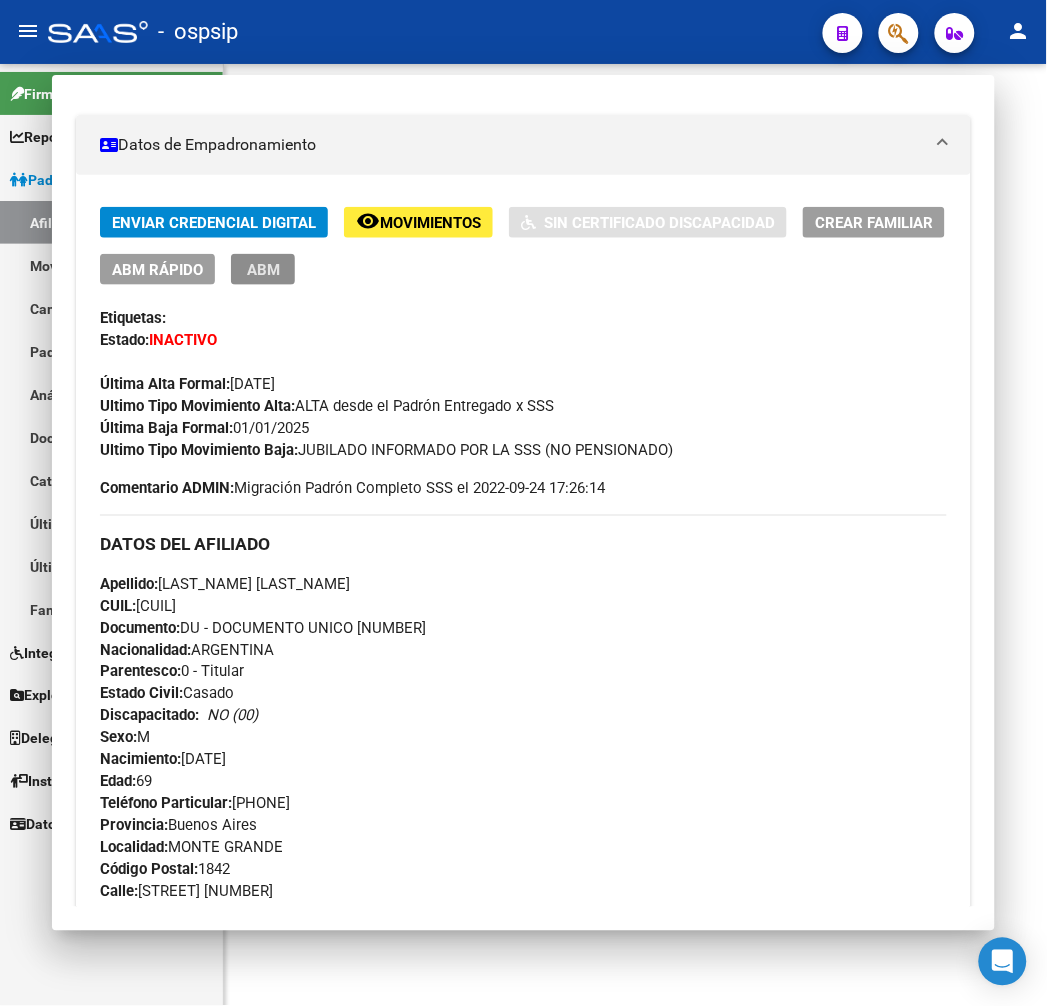 scroll, scrollTop: 0, scrollLeft: 0, axis: both 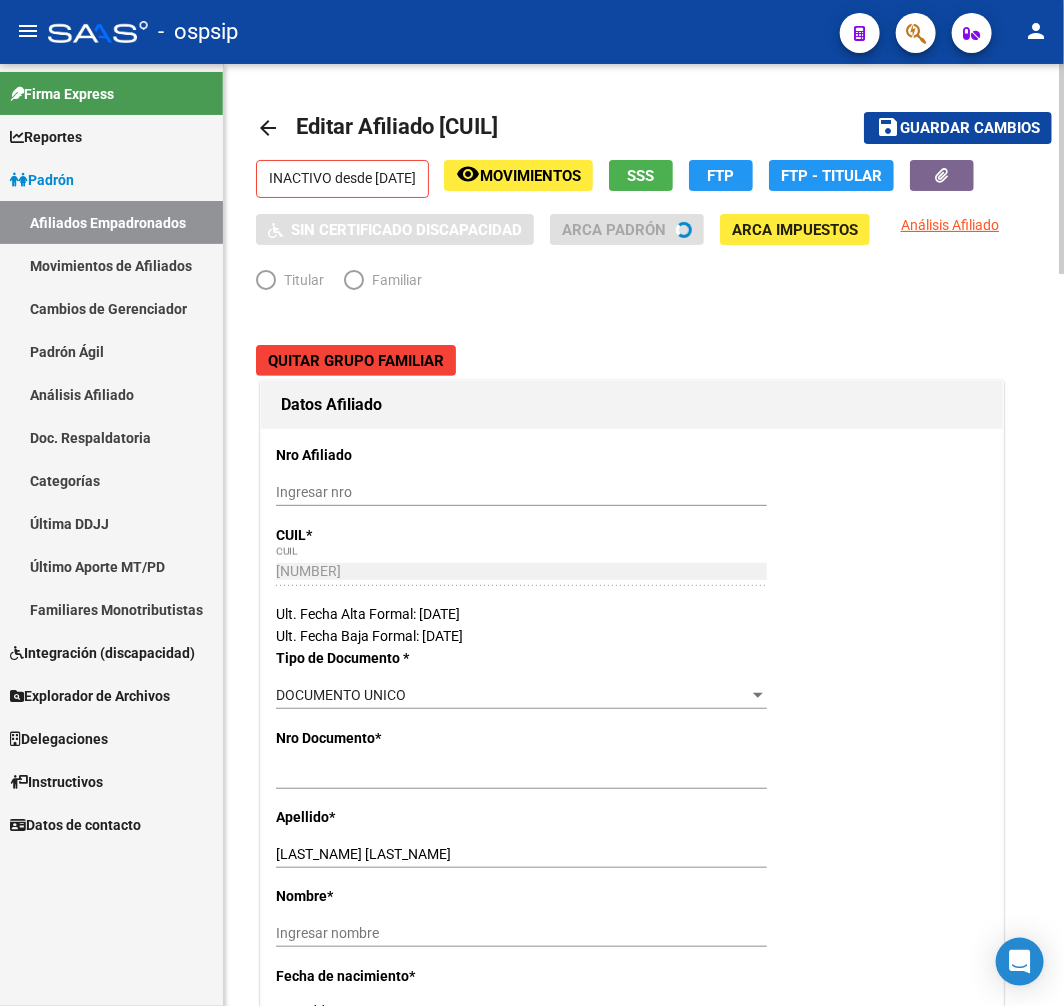 radio on "true" 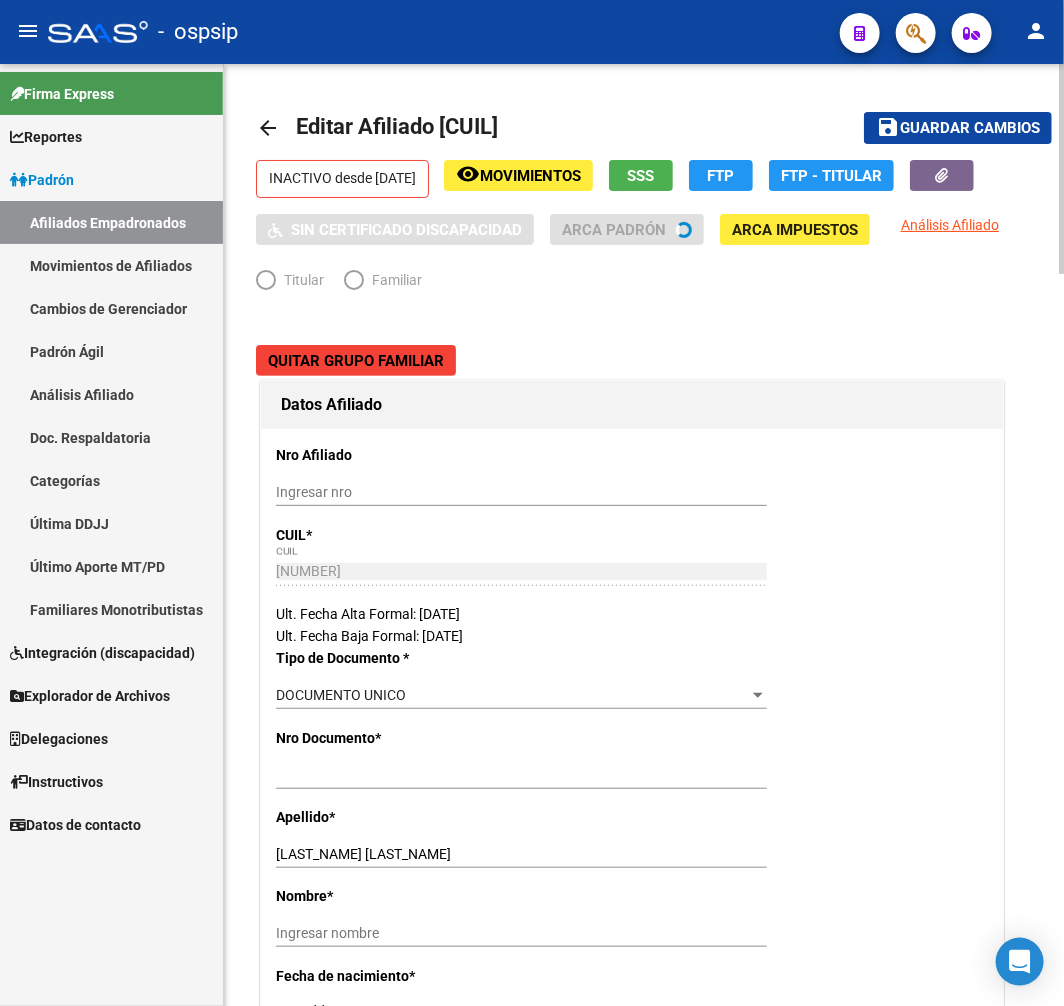 type on "[NUMBER]" 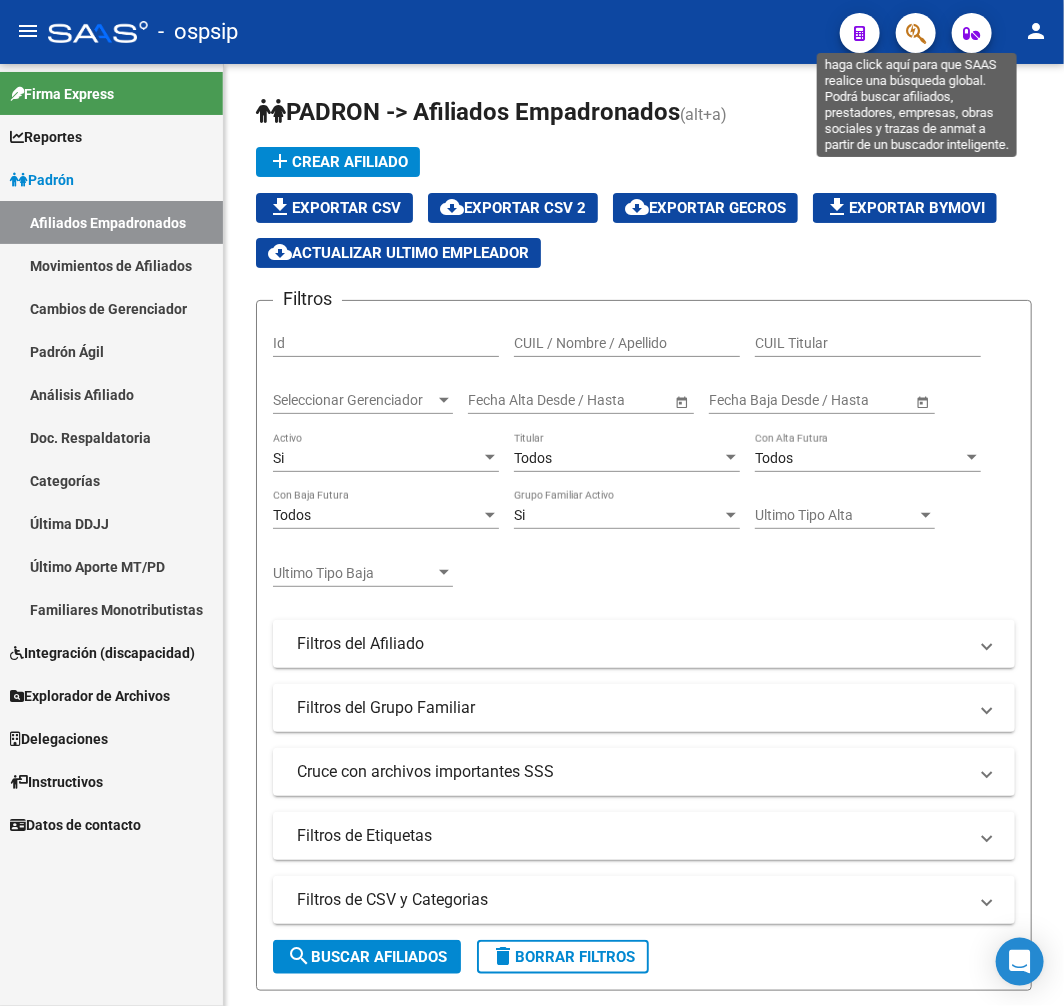 click 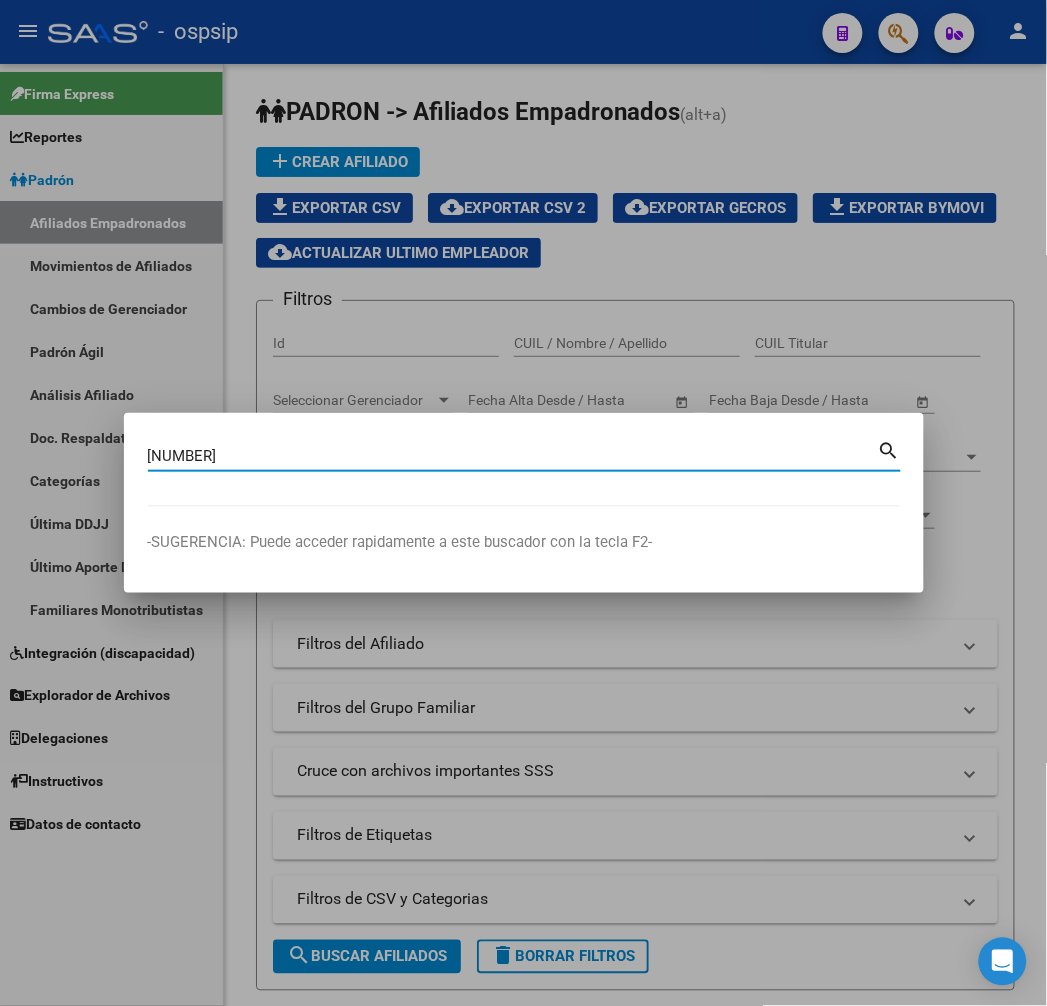 type on "[NUMBER]" 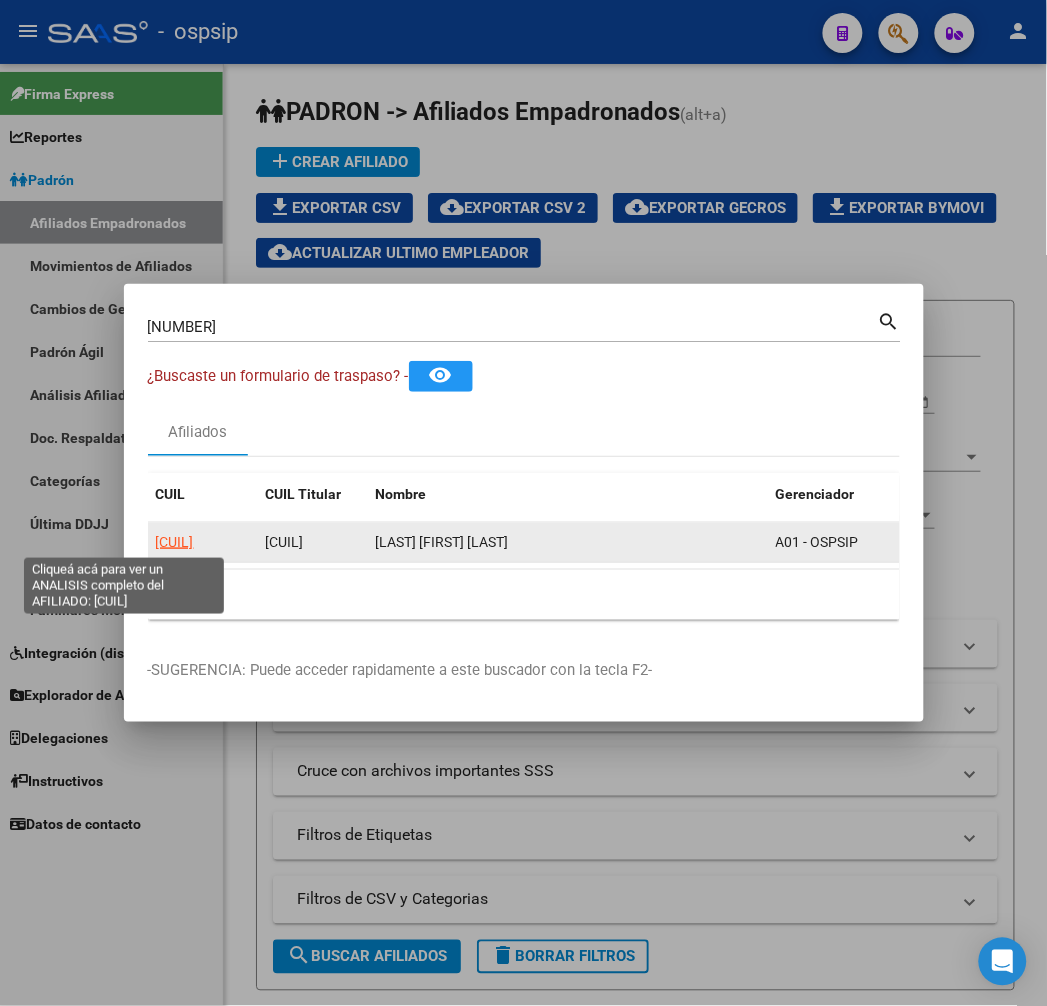 click on "[CUIL]" 